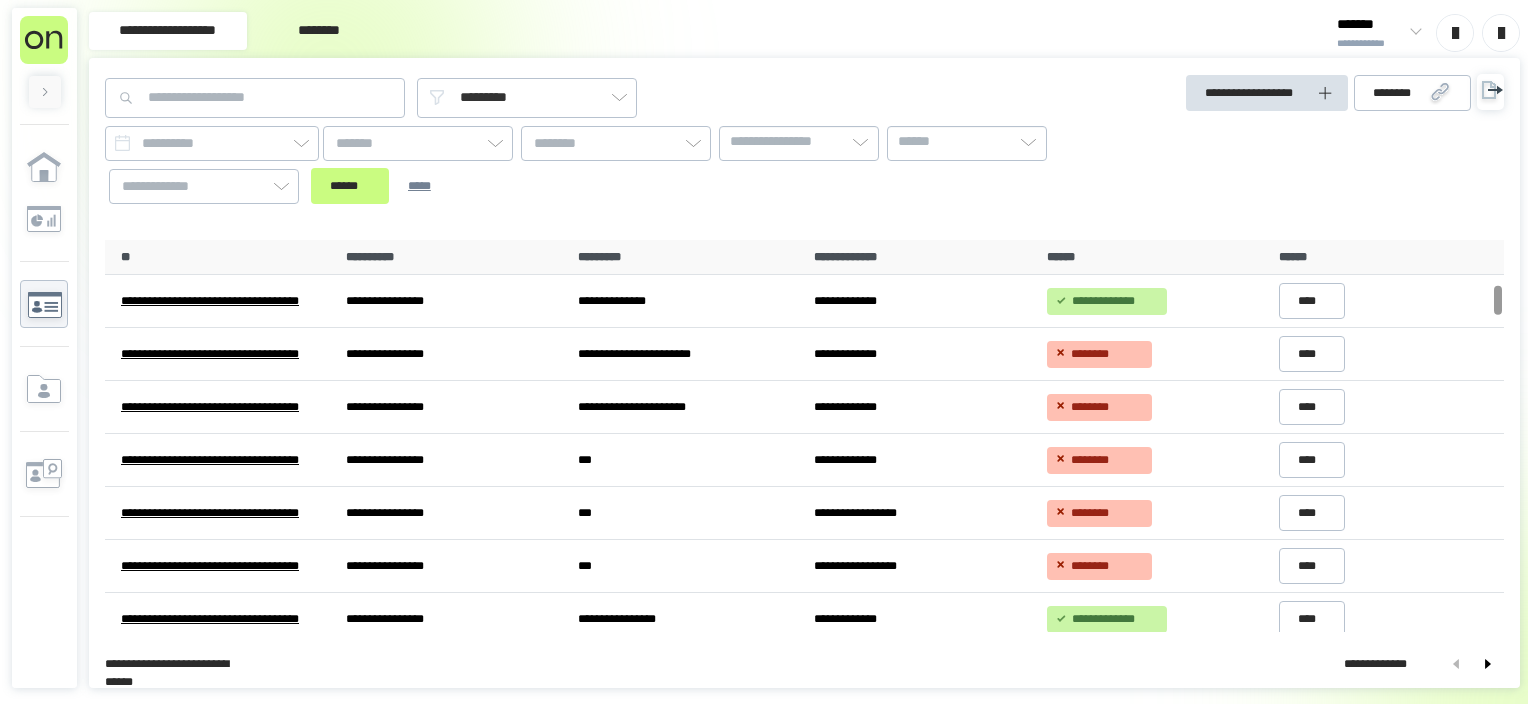 scroll, scrollTop: 0, scrollLeft: 0, axis: both 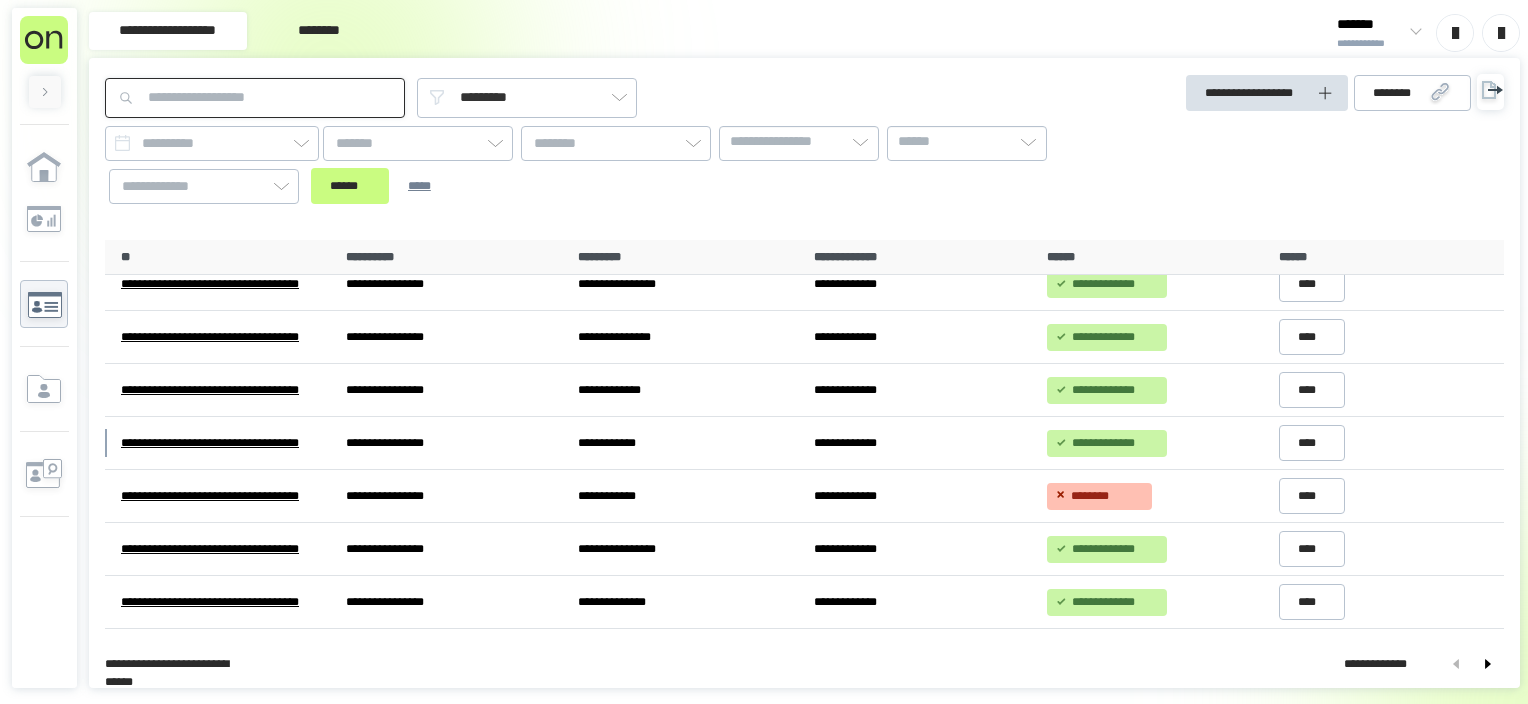 click at bounding box center [255, 98] 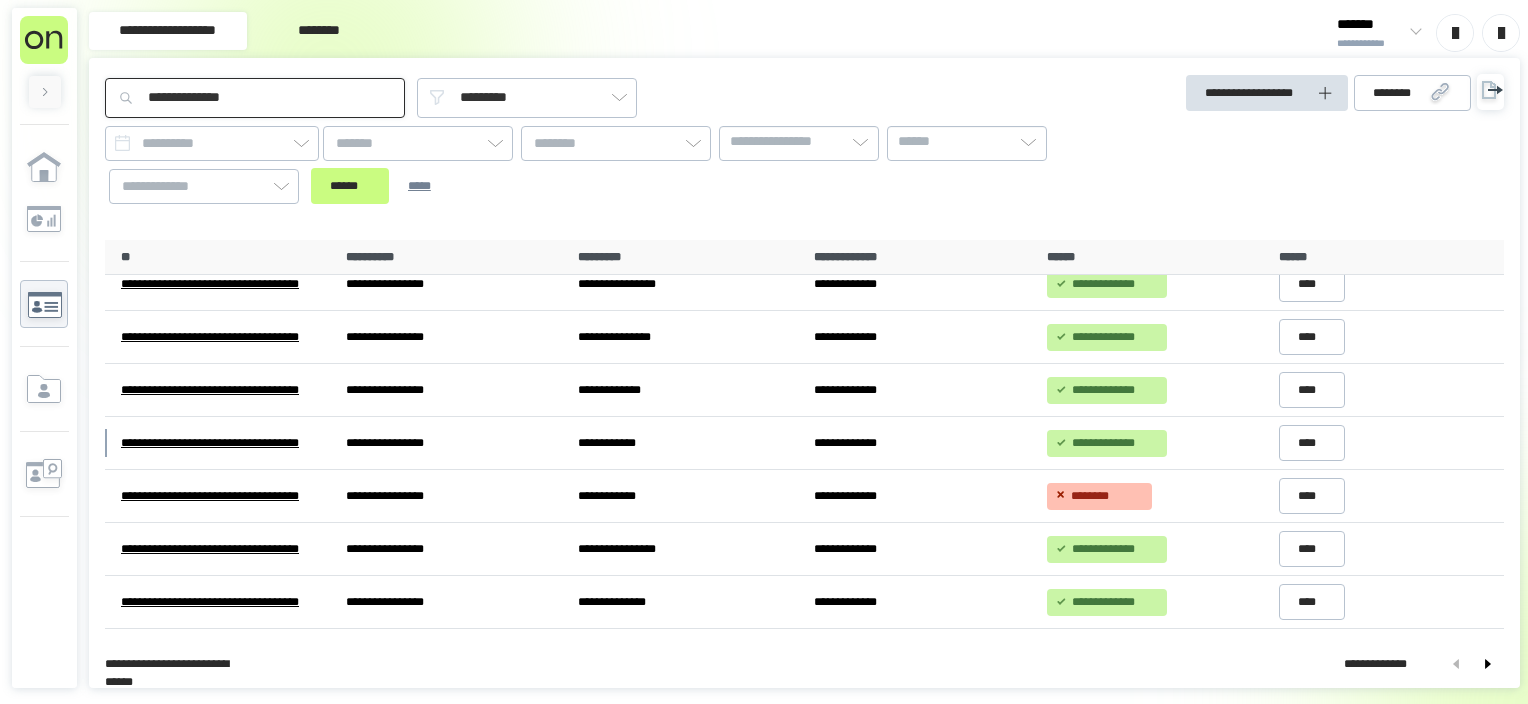 click on "******" at bounding box center [350, 186] 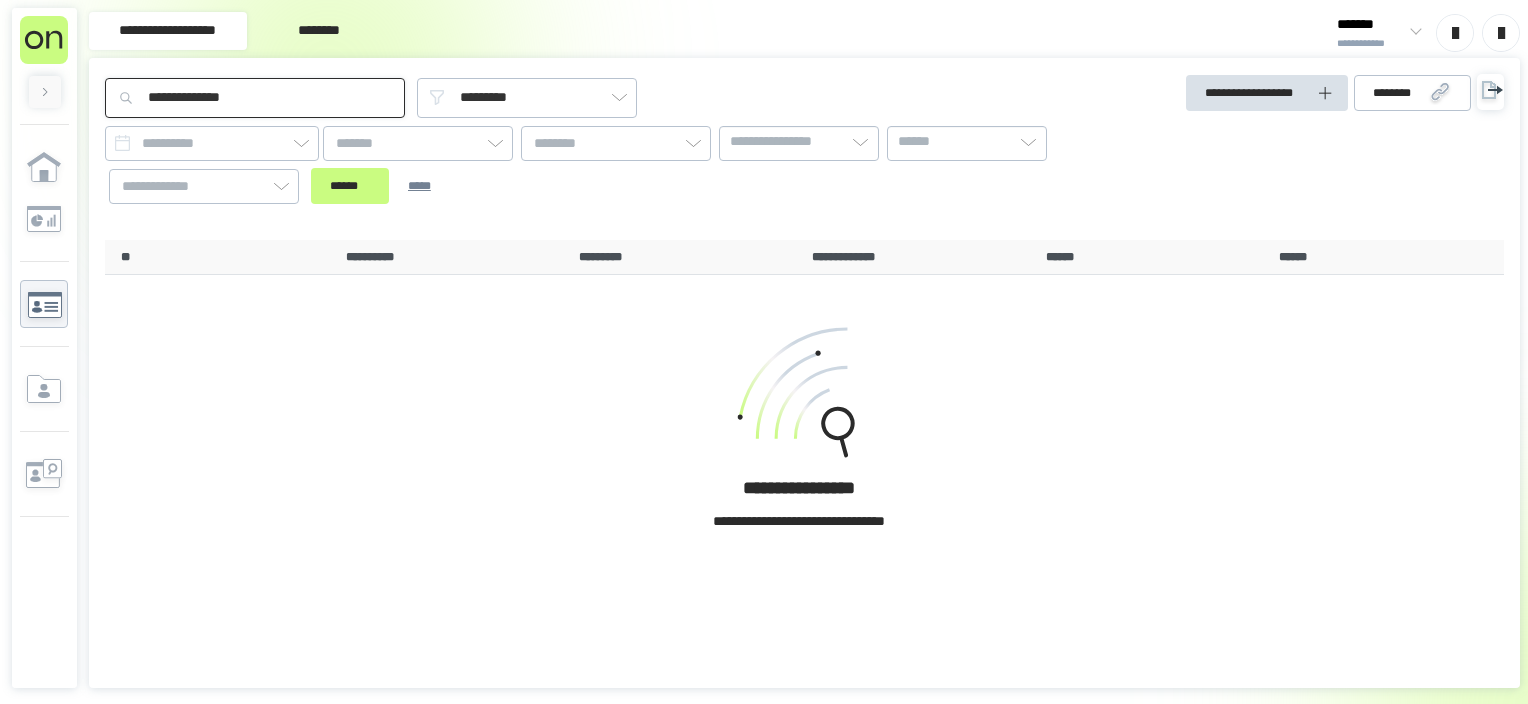 scroll, scrollTop: 0, scrollLeft: 0, axis: both 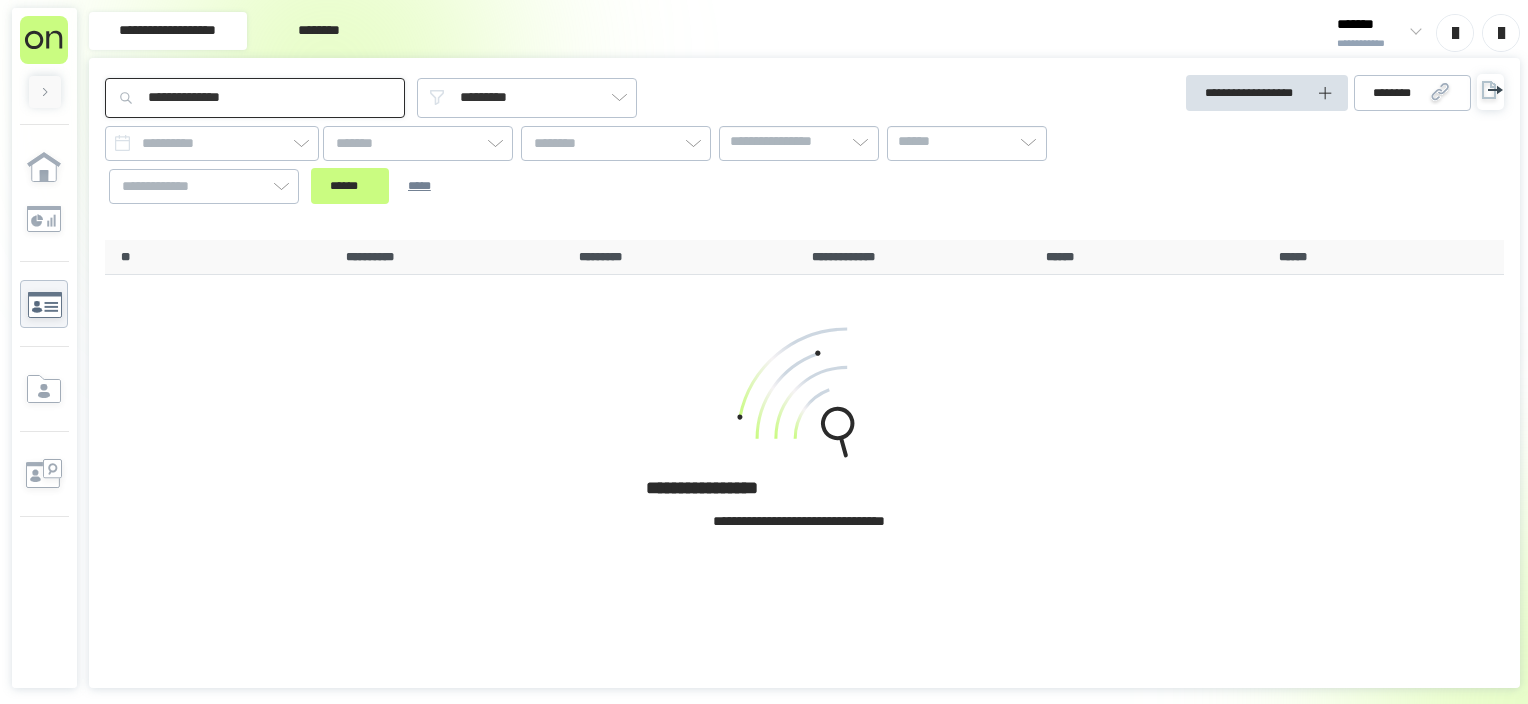 drag, startPoint x: 254, startPoint y: 92, endPoint x: 86, endPoint y: 100, distance: 168.19037 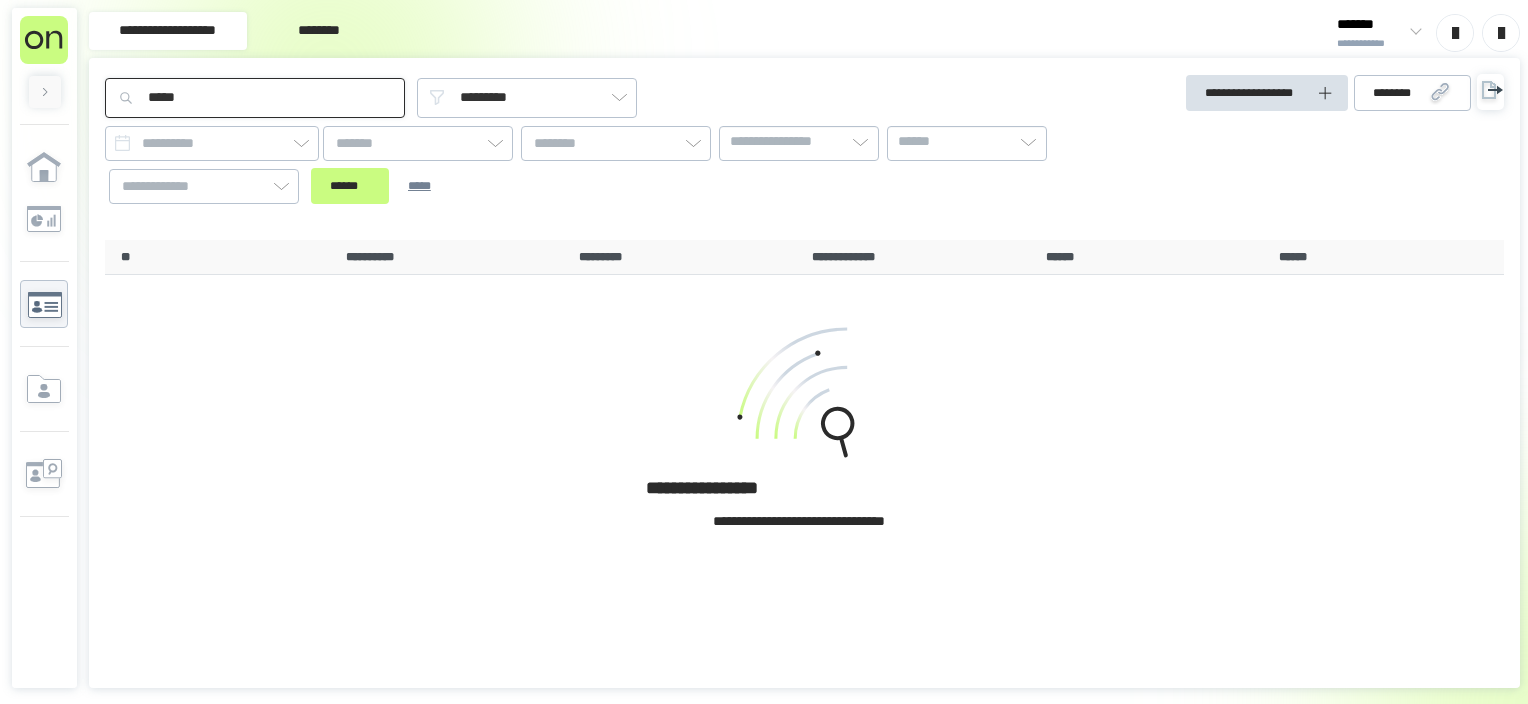type on "*****" 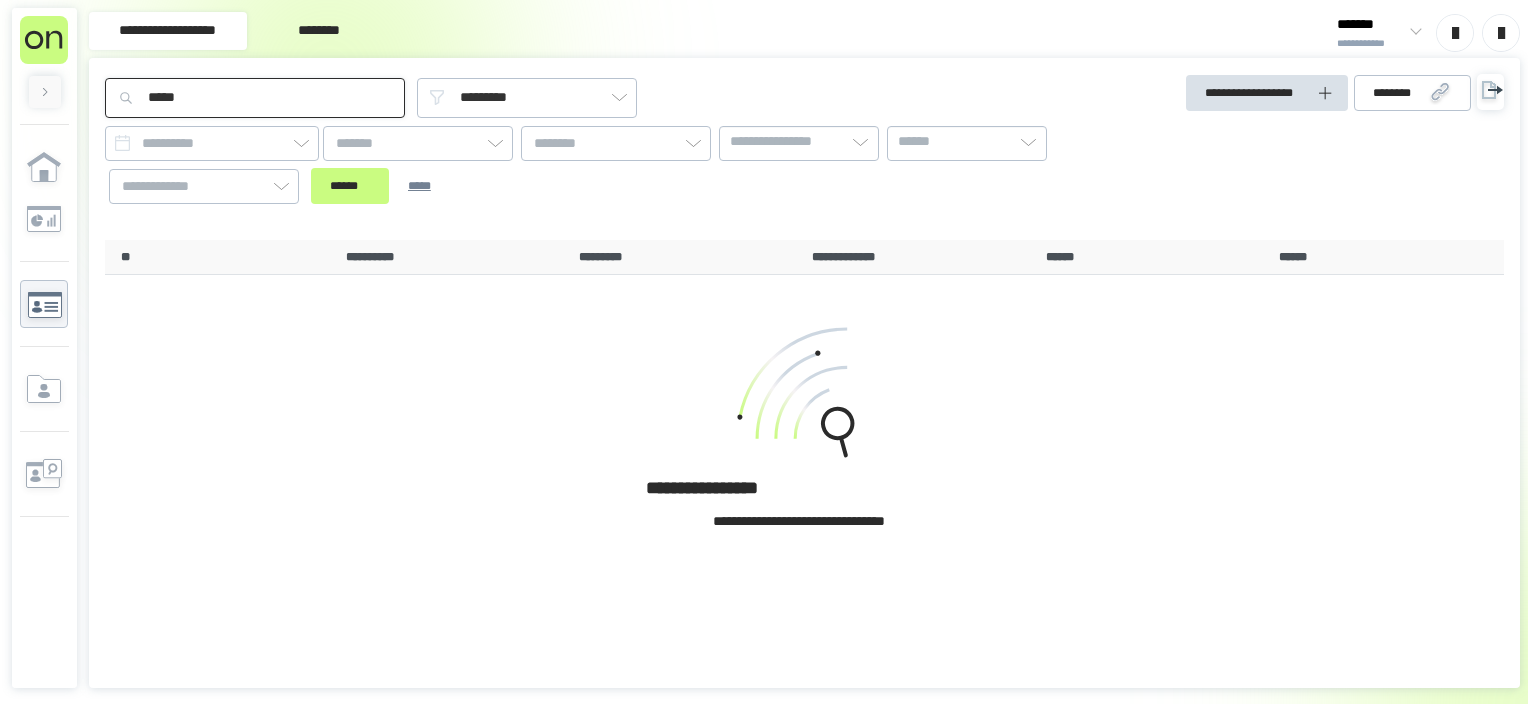 click on "******" at bounding box center [350, 186] 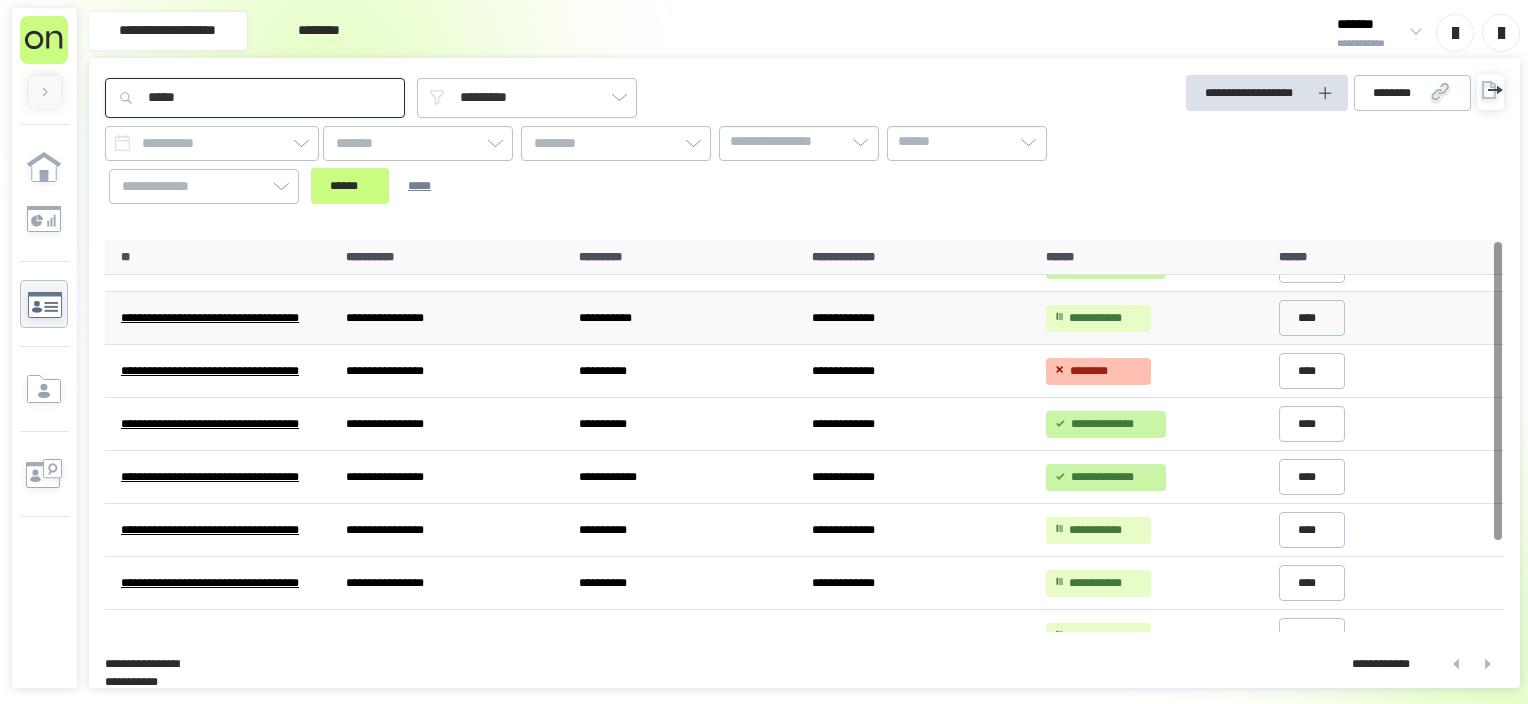 scroll, scrollTop: 0, scrollLeft: 0, axis: both 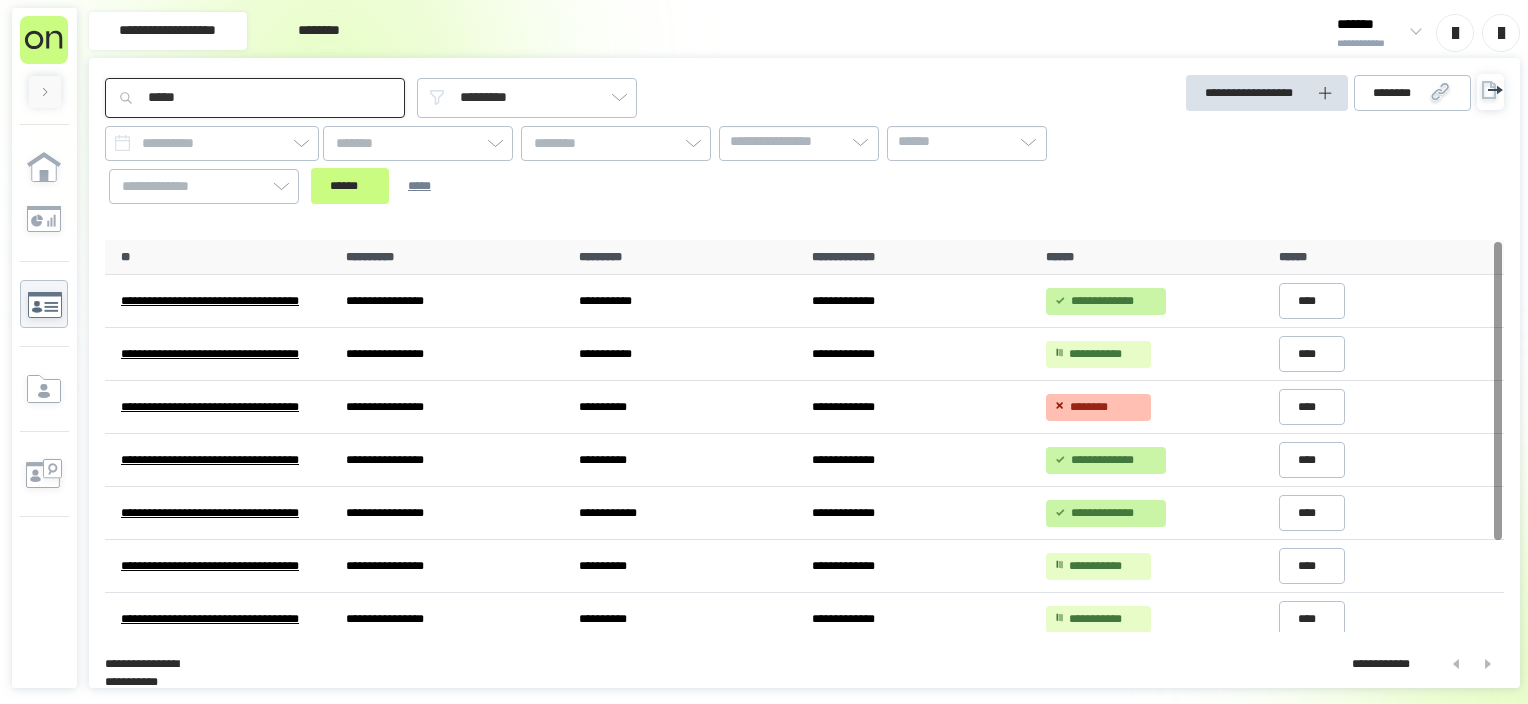 click on "*****" at bounding box center [255, 98] 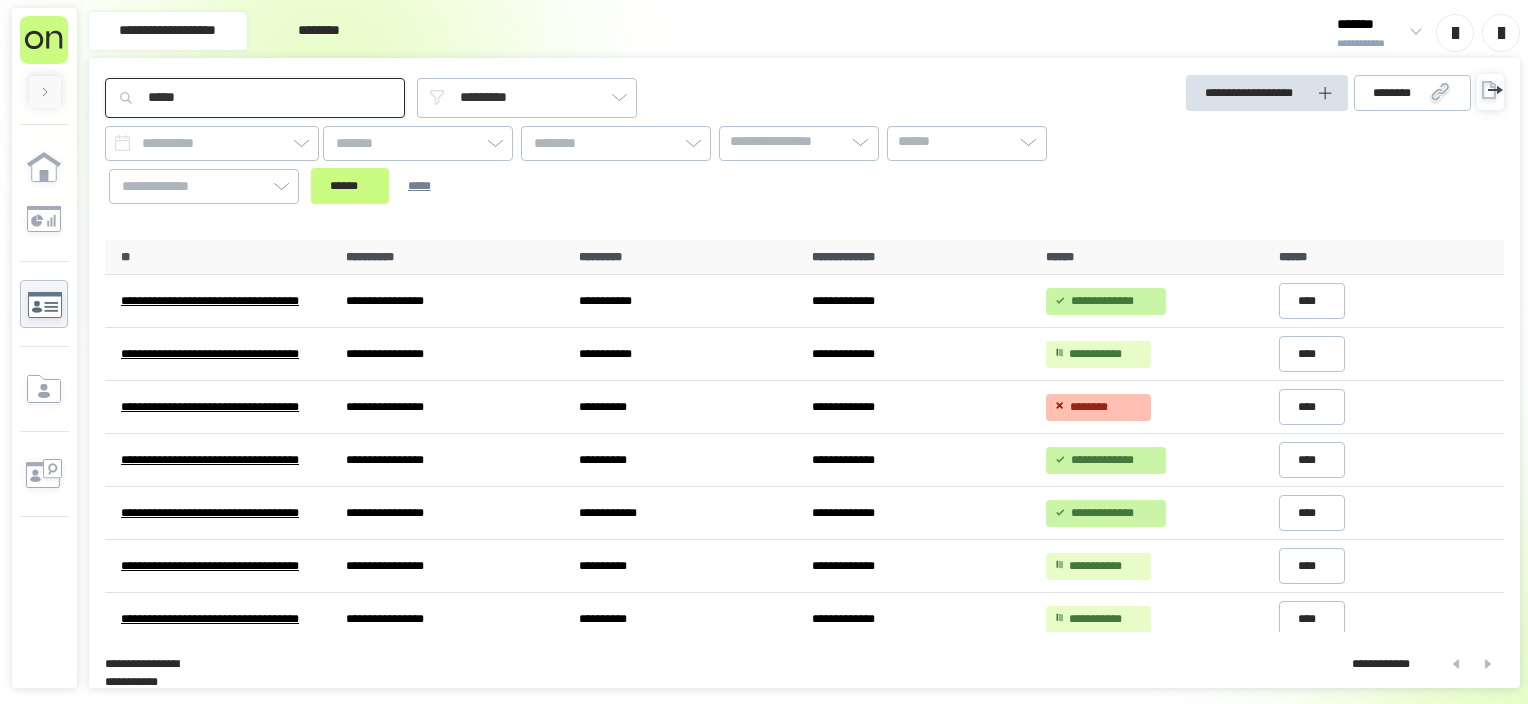 drag, startPoint x: 205, startPoint y: 97, endPoint x: 102, endPoint y: 90, distance: 103.23759 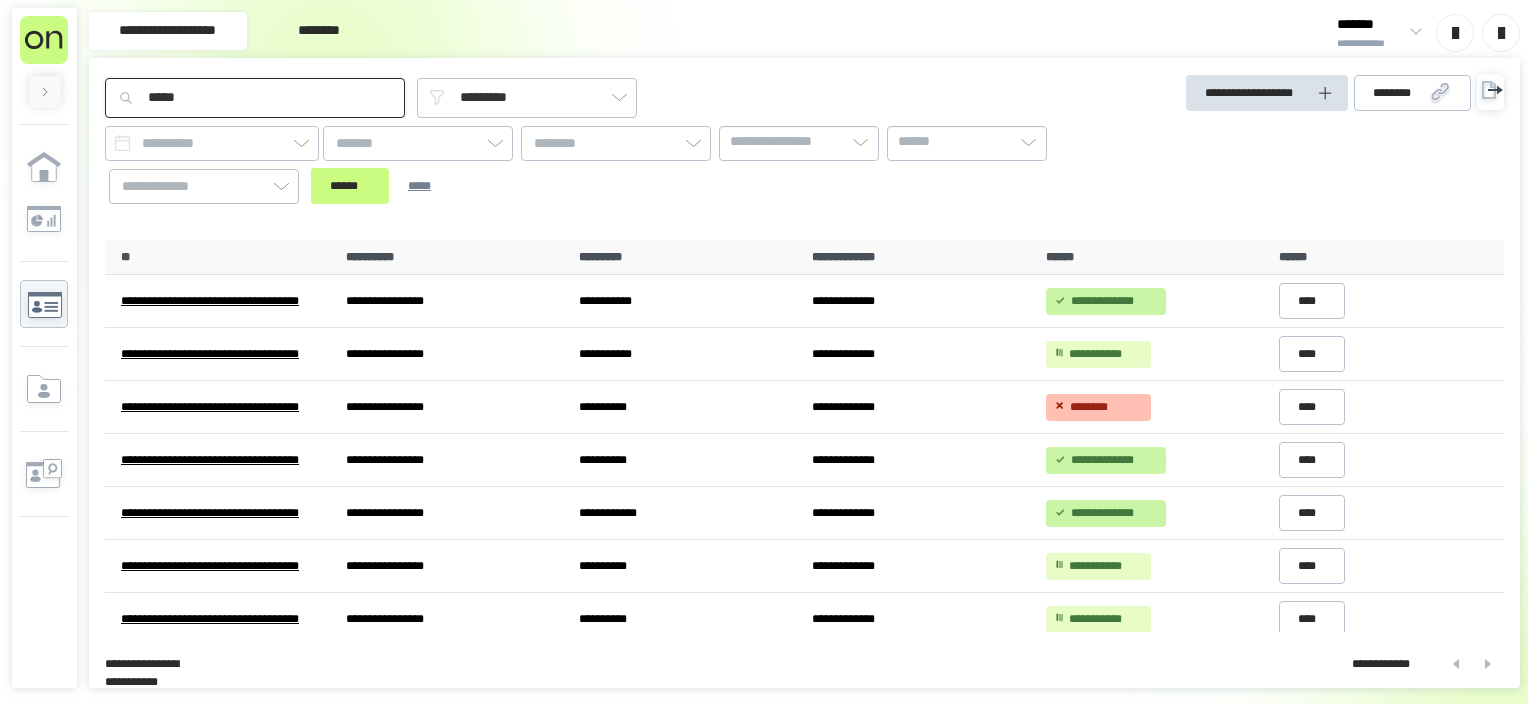 click on "**********" at bounding box center (628, 149) 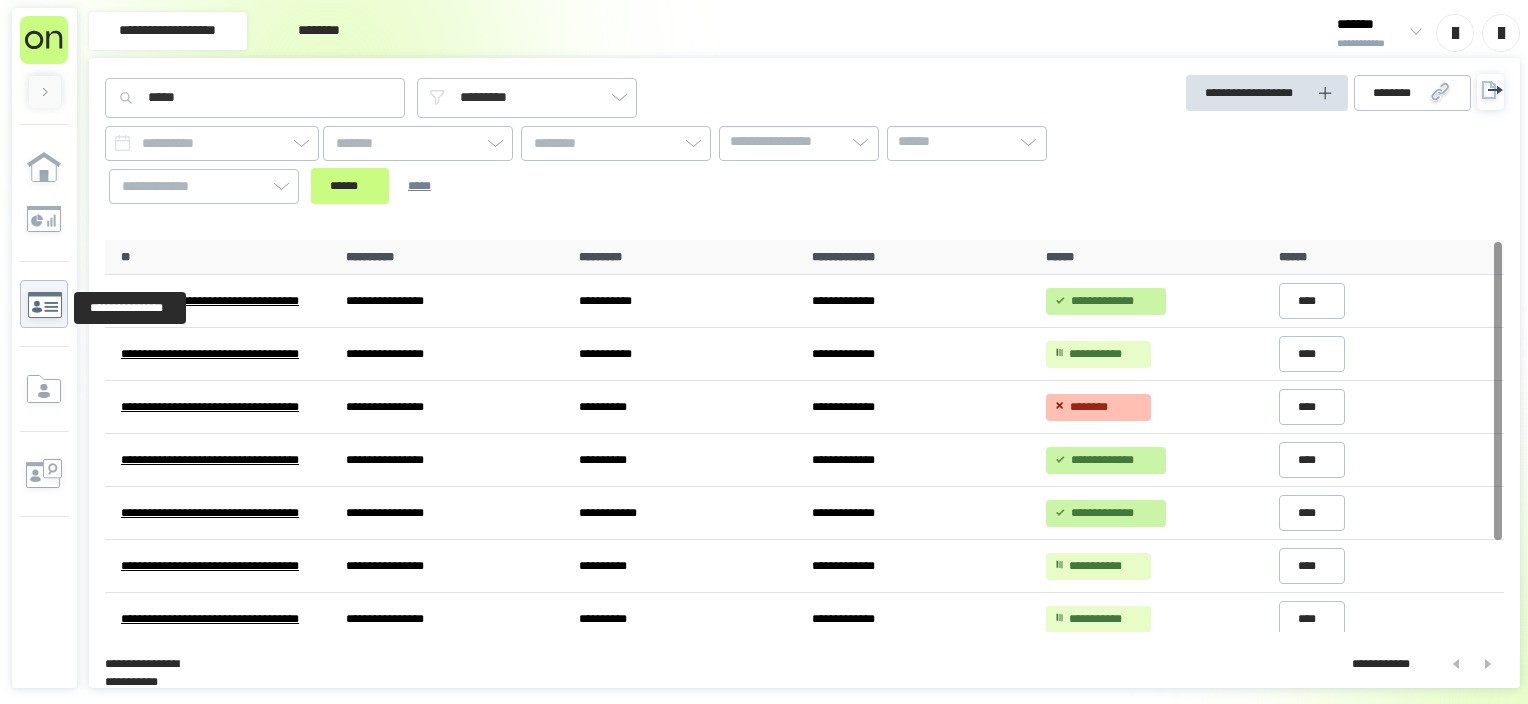 click 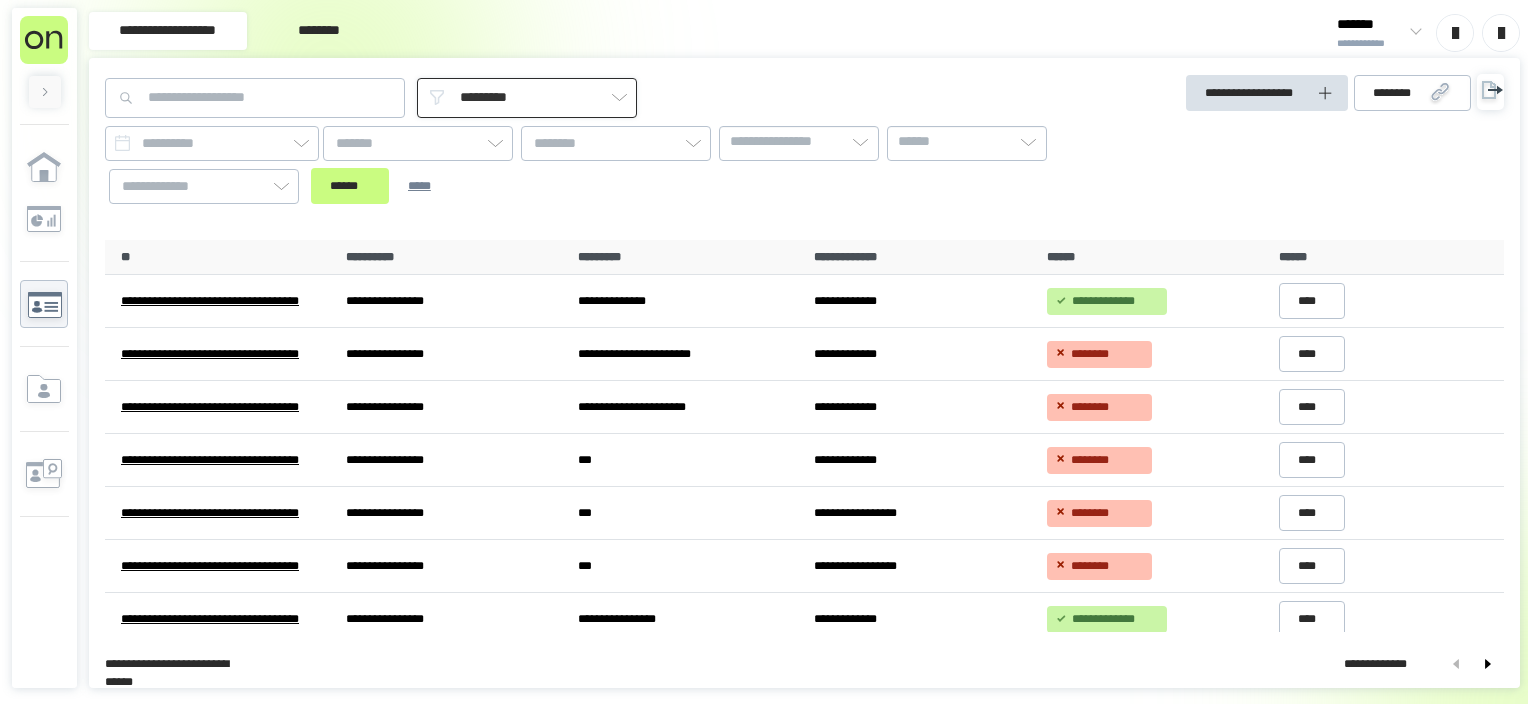 click on "*********" at bounding box center [527, 98] 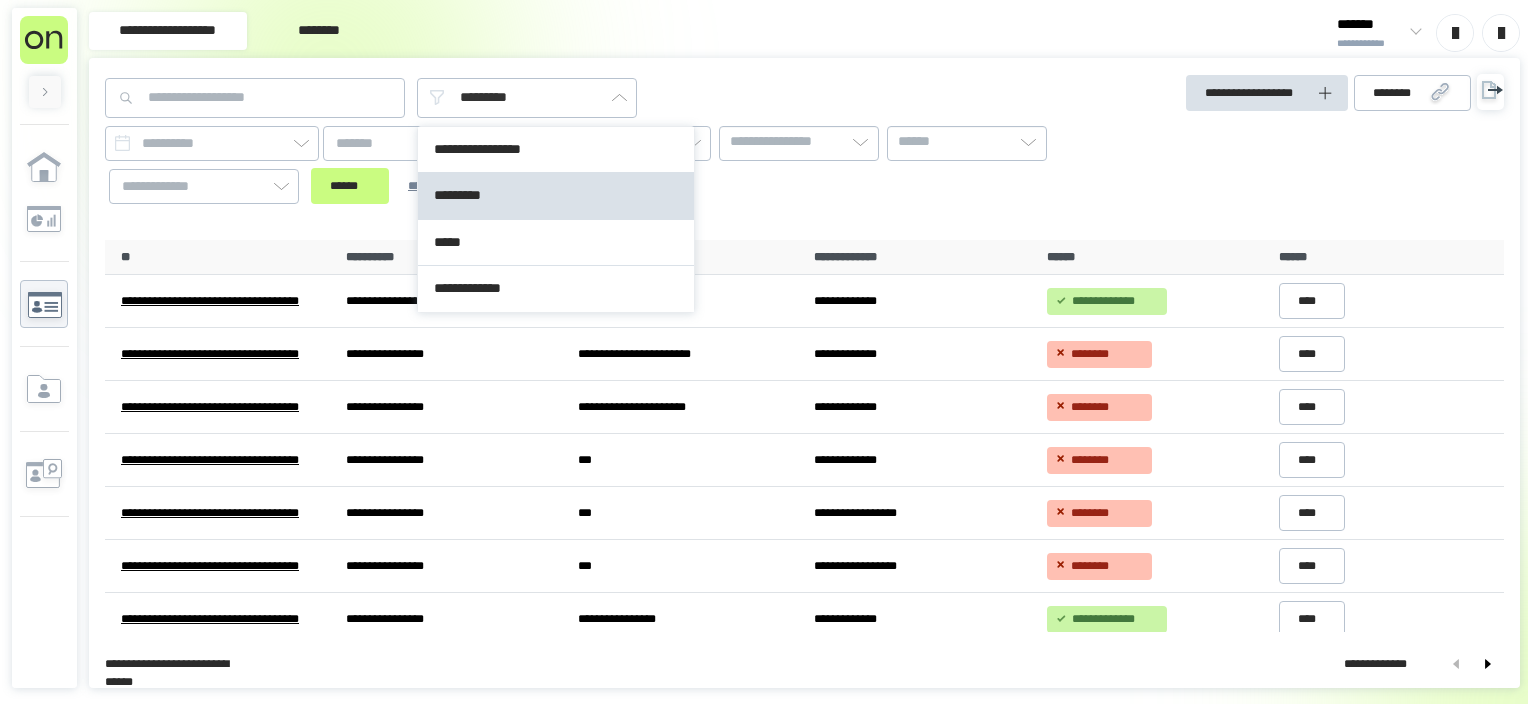 click on "**********" at bounding box center (628, 141) 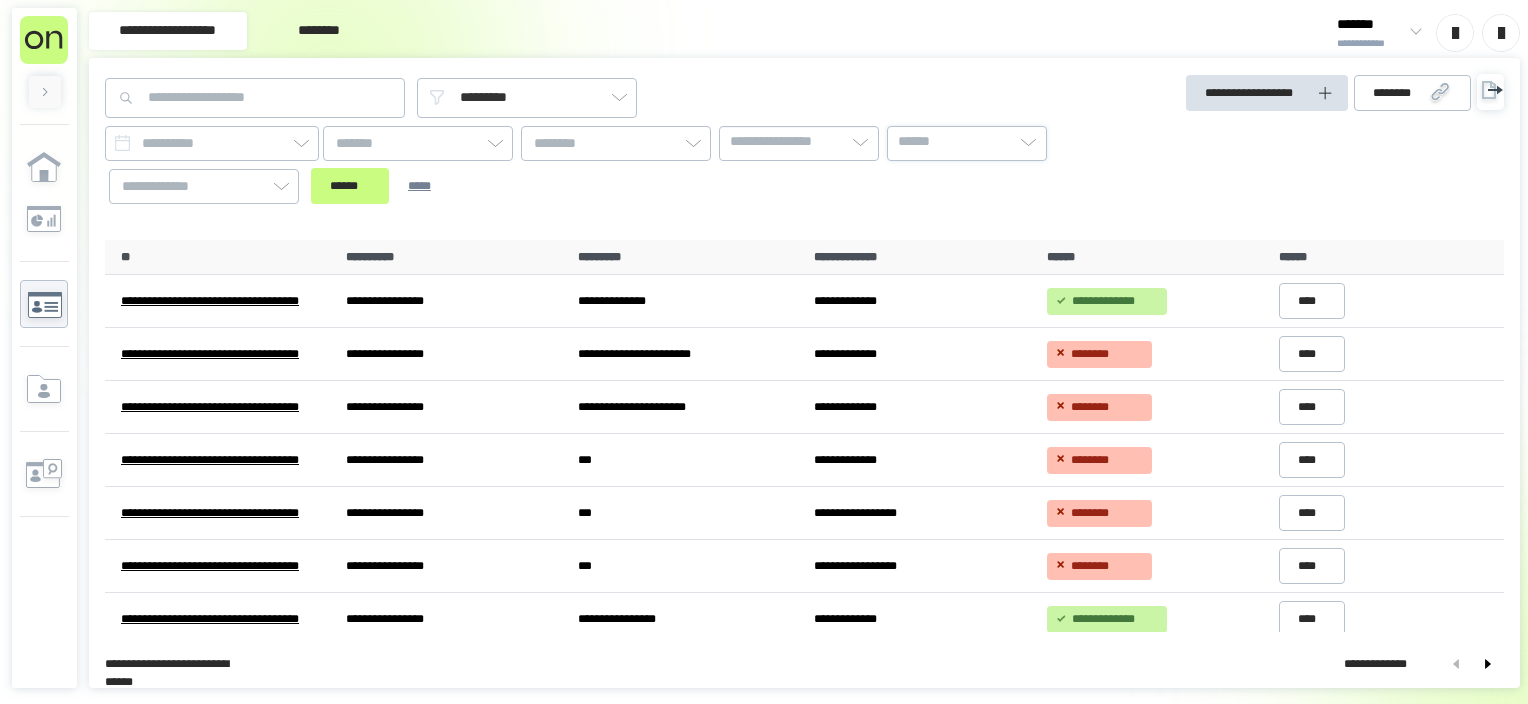 click on "******" at bounding box center [967, 142] 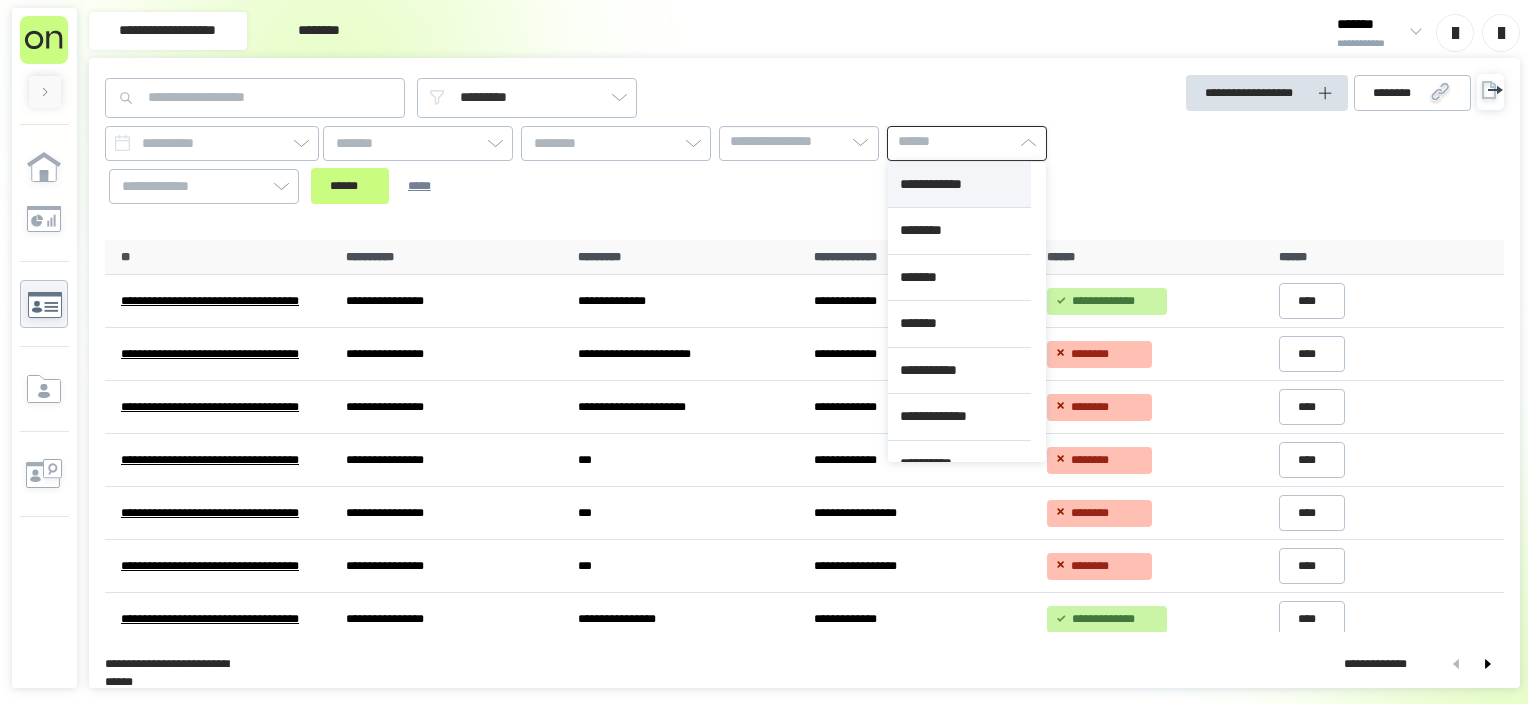 click on "**********" at bounding box center [959, 185] 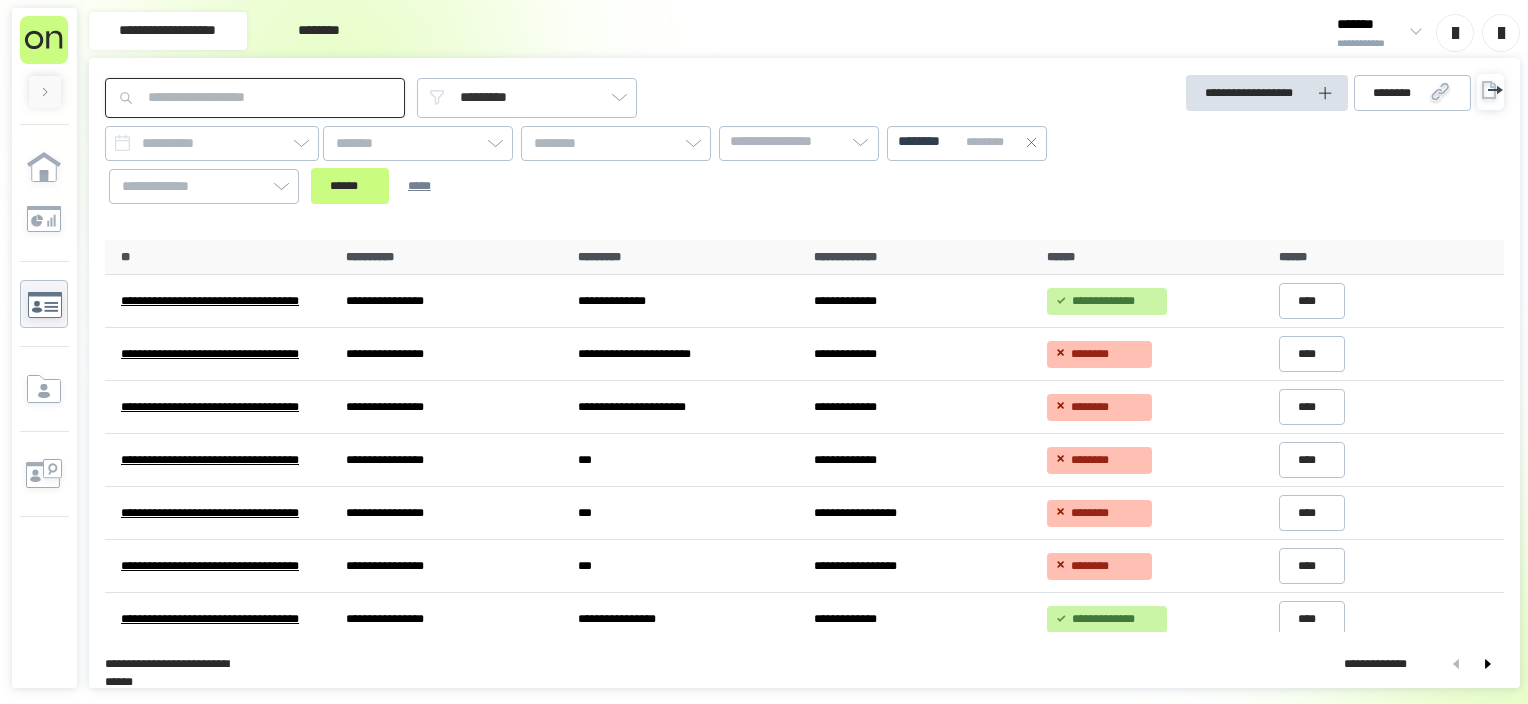 click at bounding box center (255, 98) 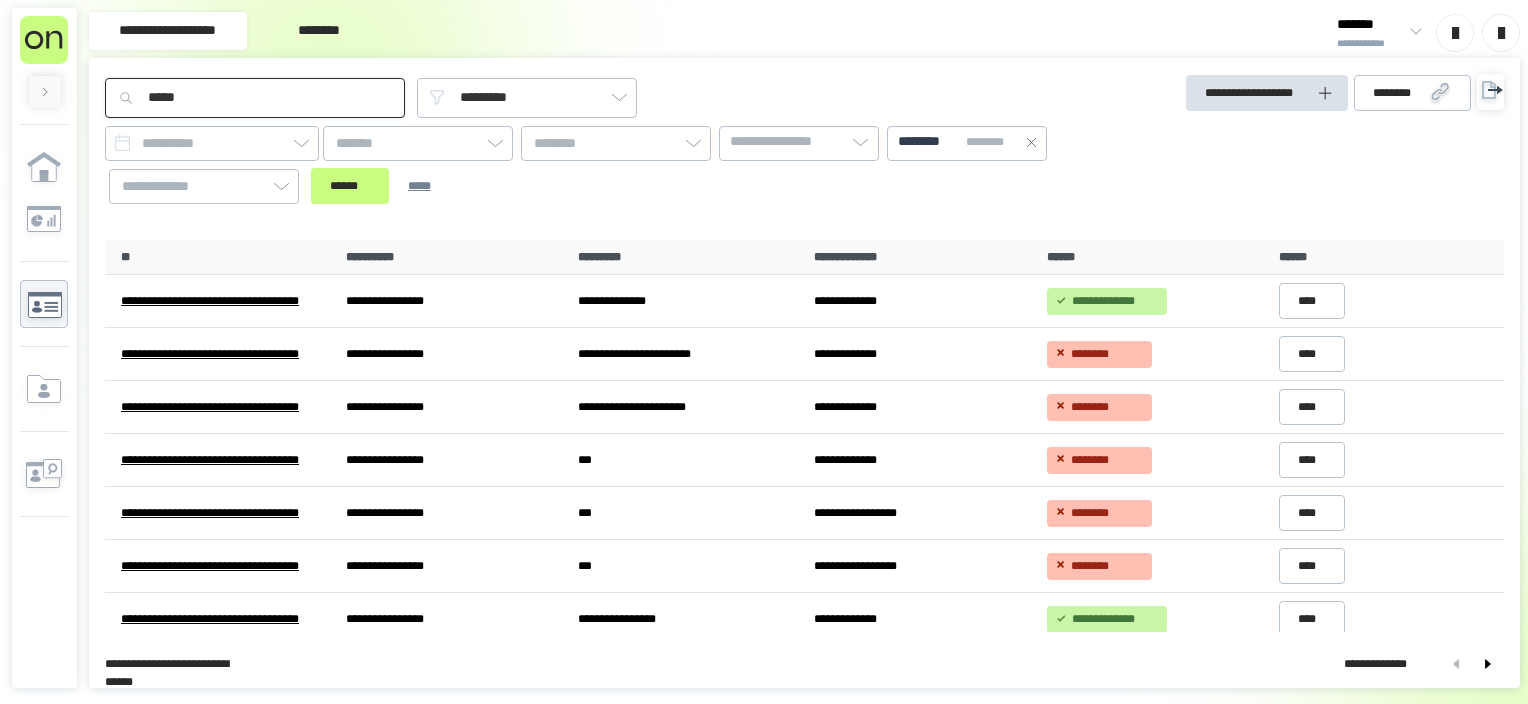 type on "*****" 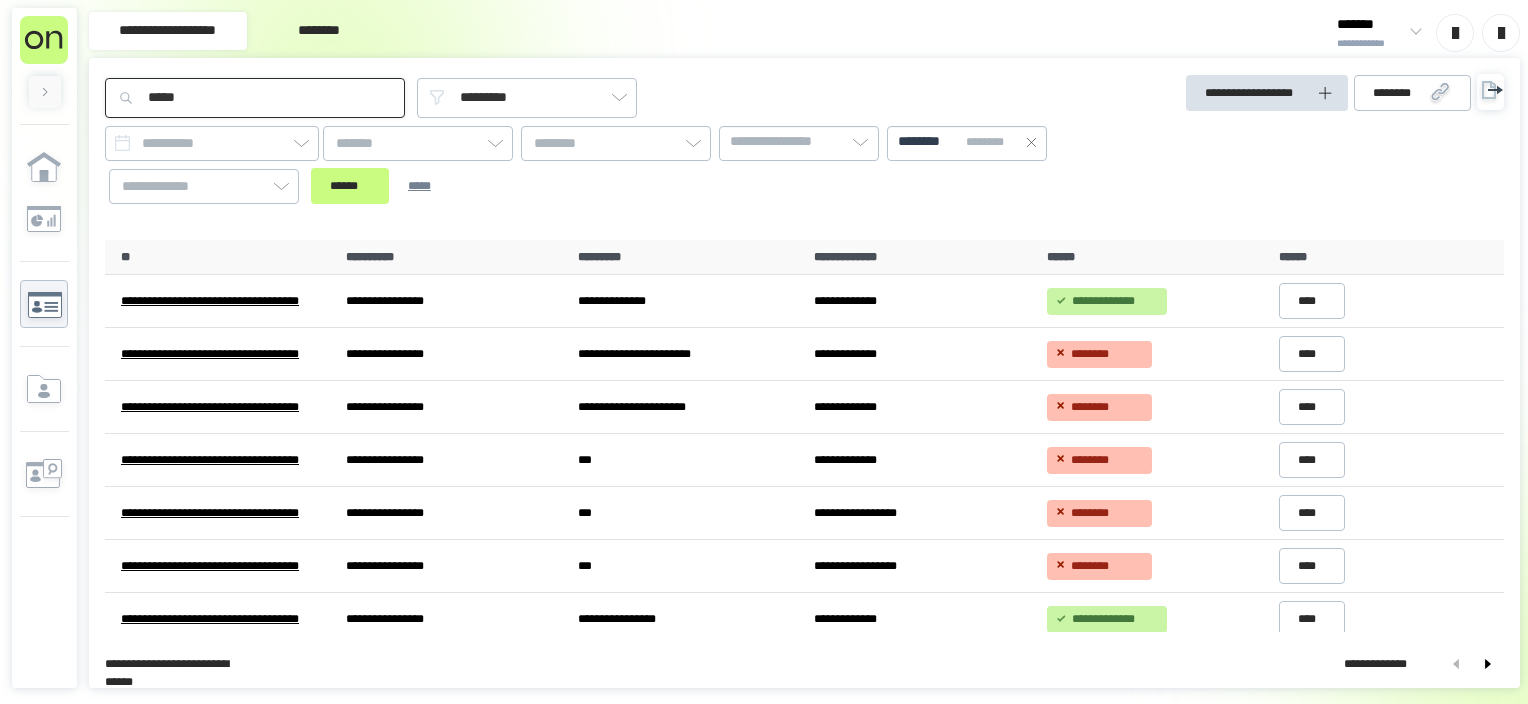 click on "******" at bounding box center (350, 186) 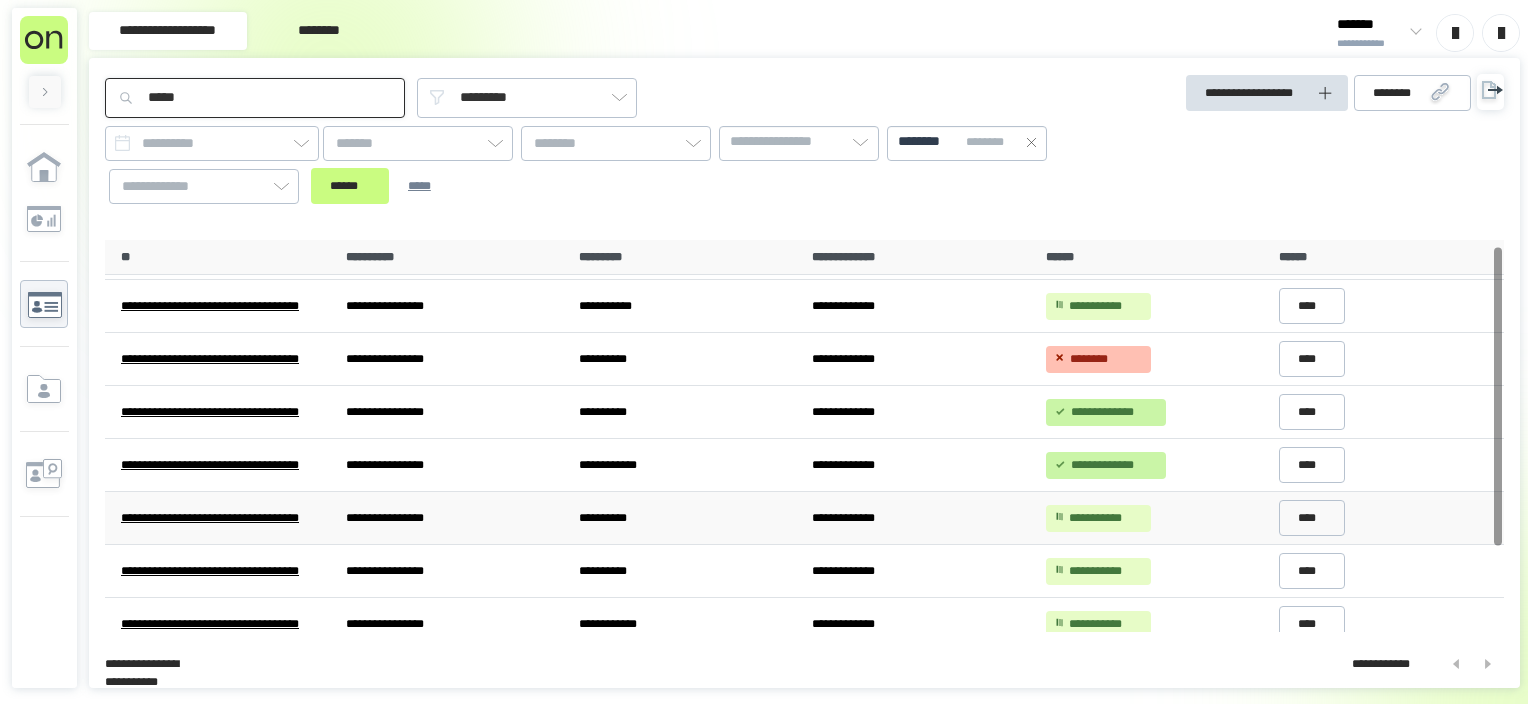 scroll, scrollTop: 0, scrollLeft: 0, axis: both 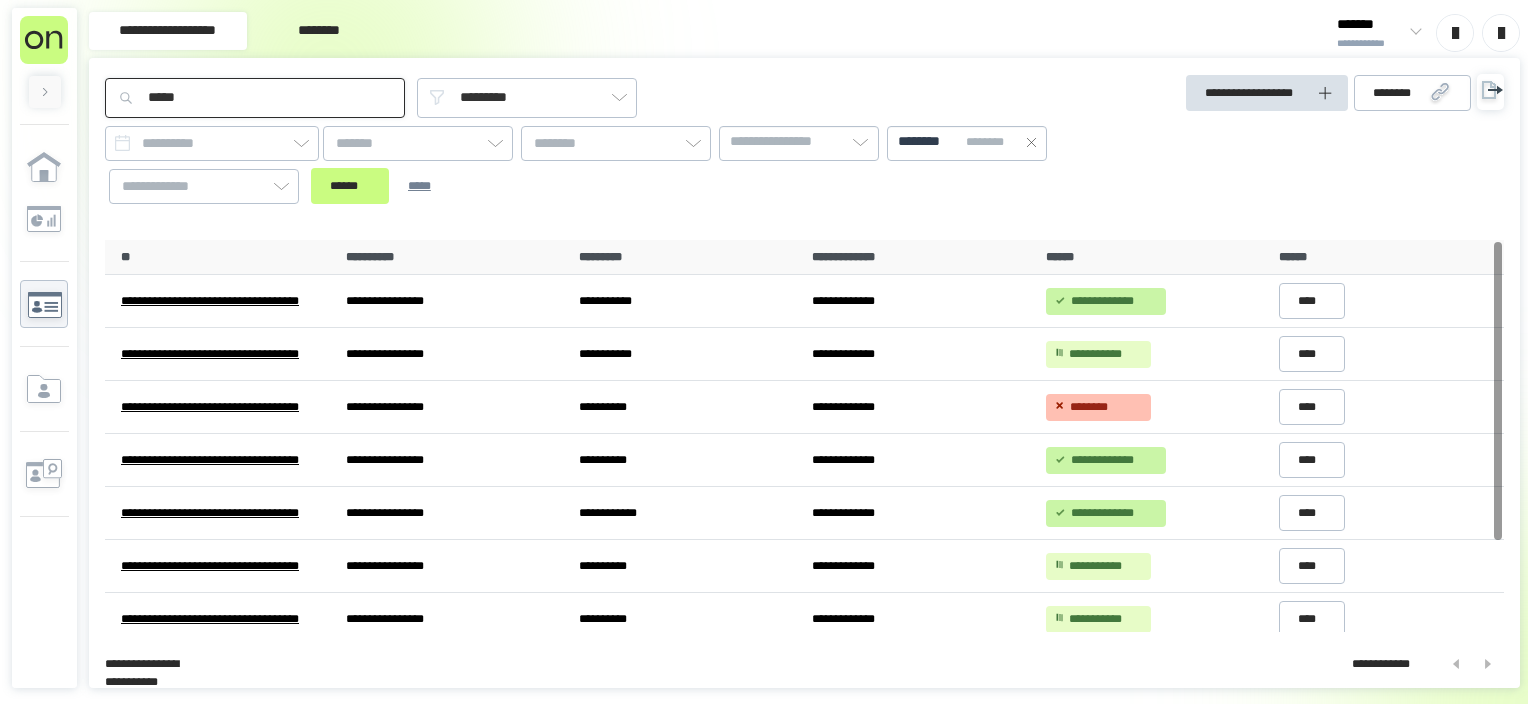 drag, startPoint x: 301, startPoint y: 115, endPoint x: 45, endPoint y: 119, distance: 256.03125 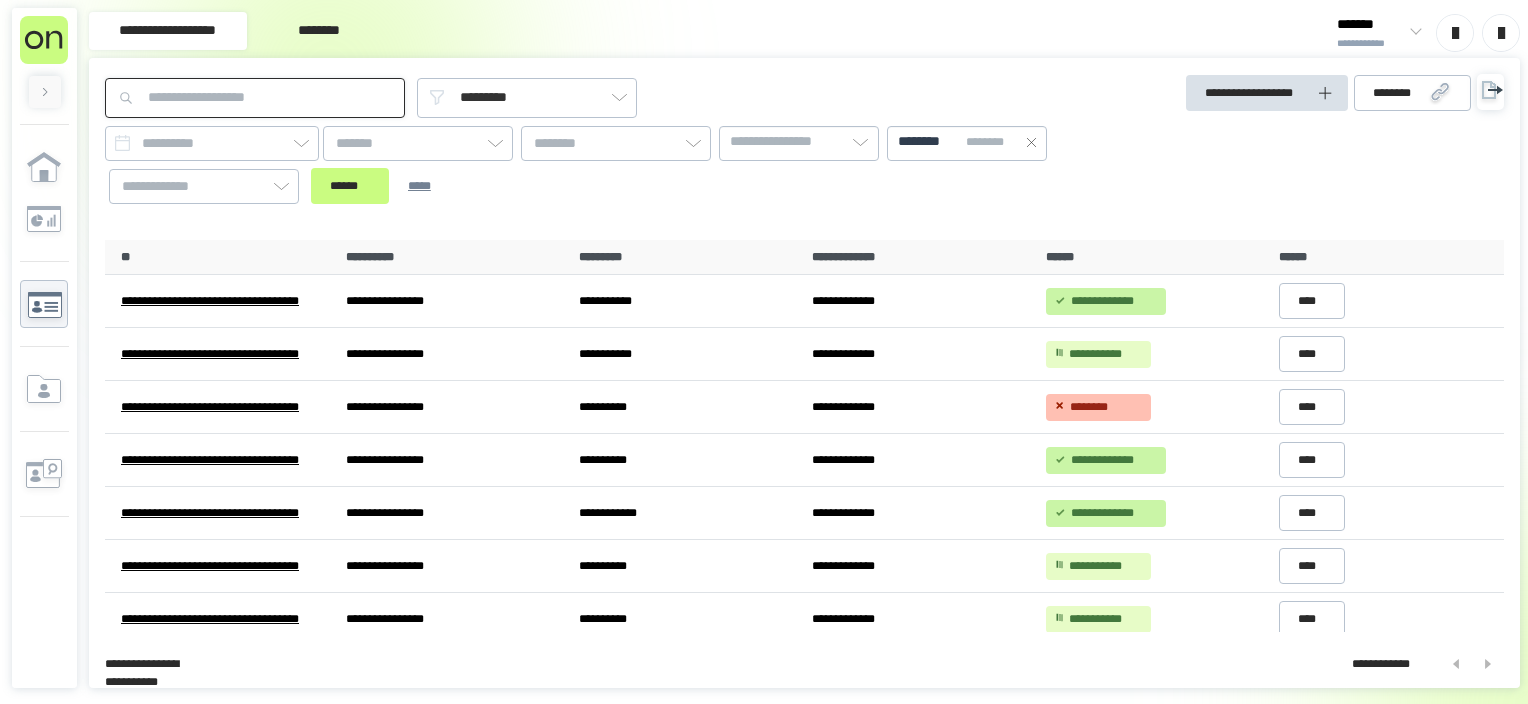 click at bounding box center (255, 98) 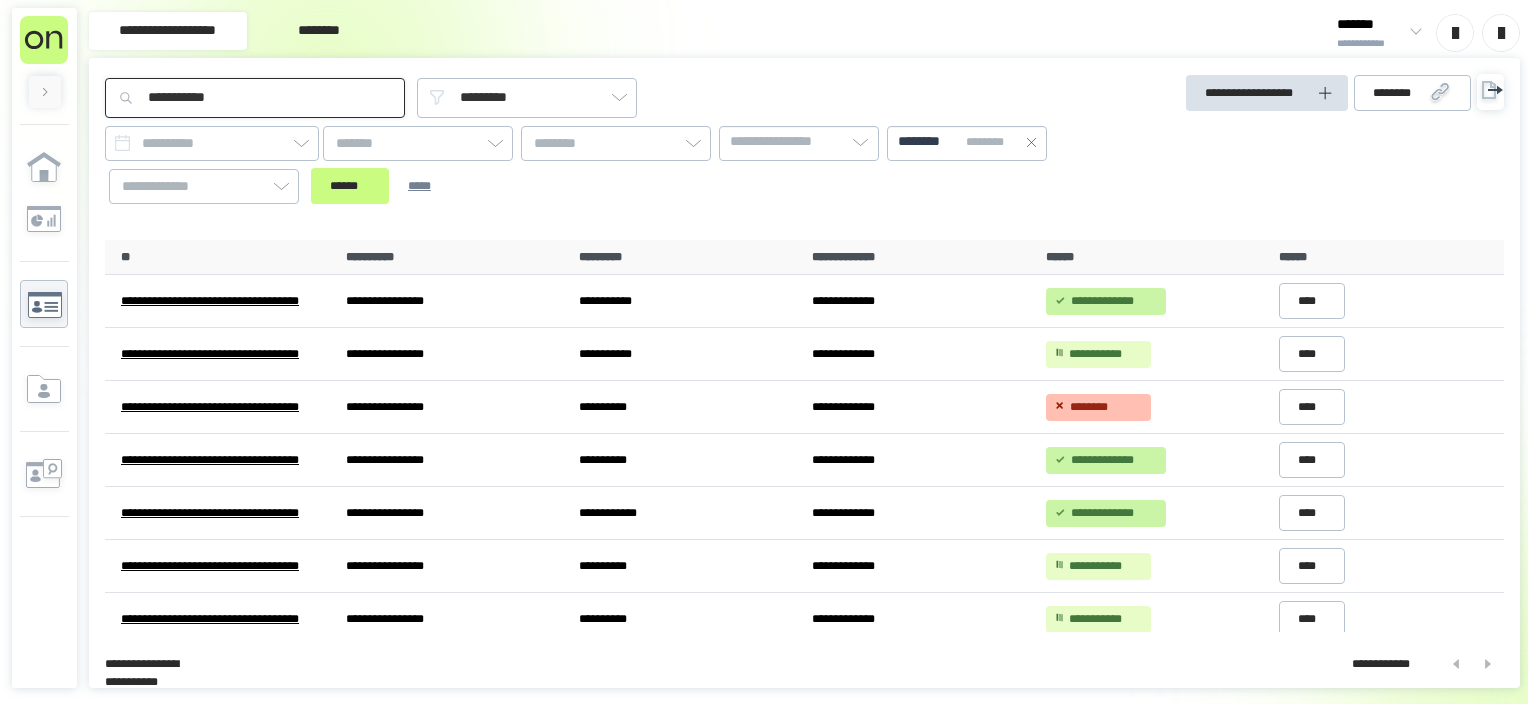 type on "**********" 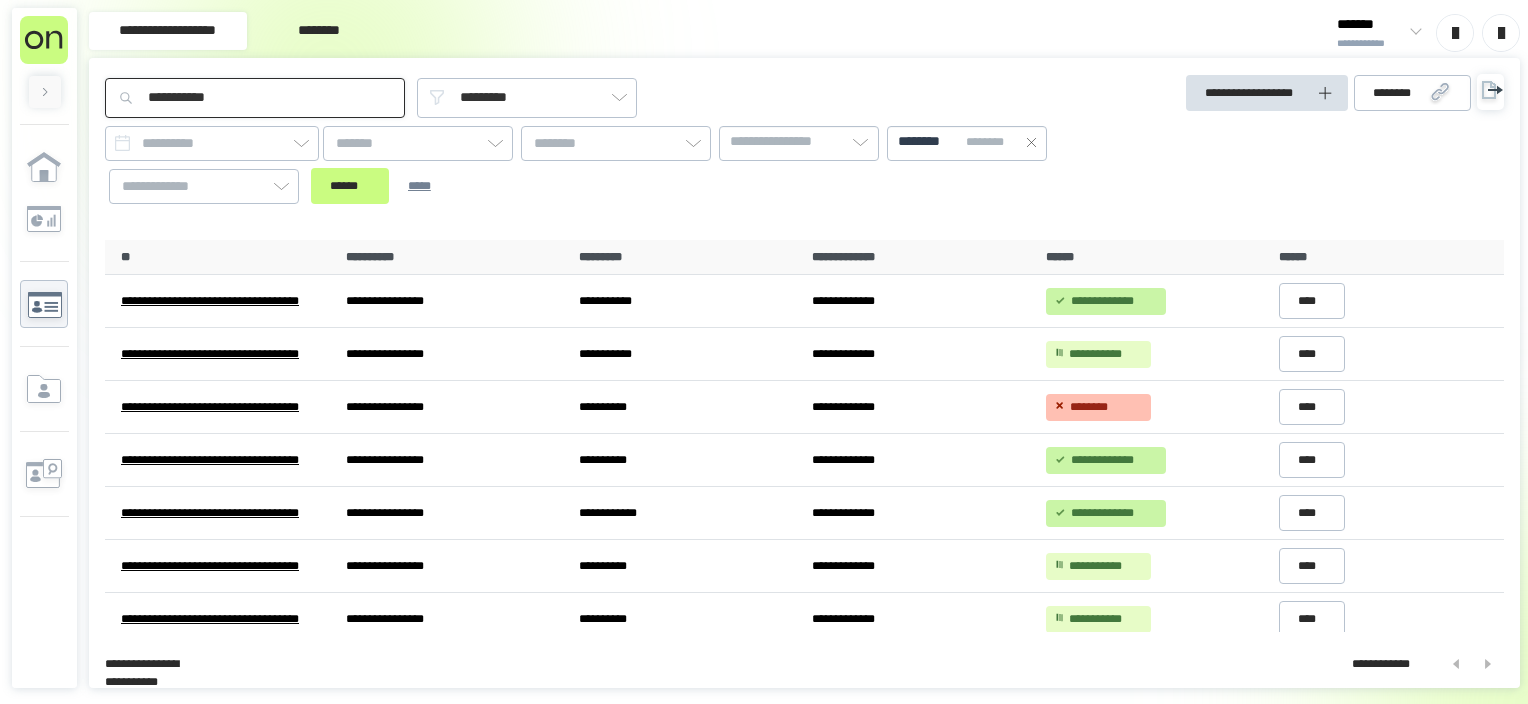 click on "******" at bounding box center (350, 186) 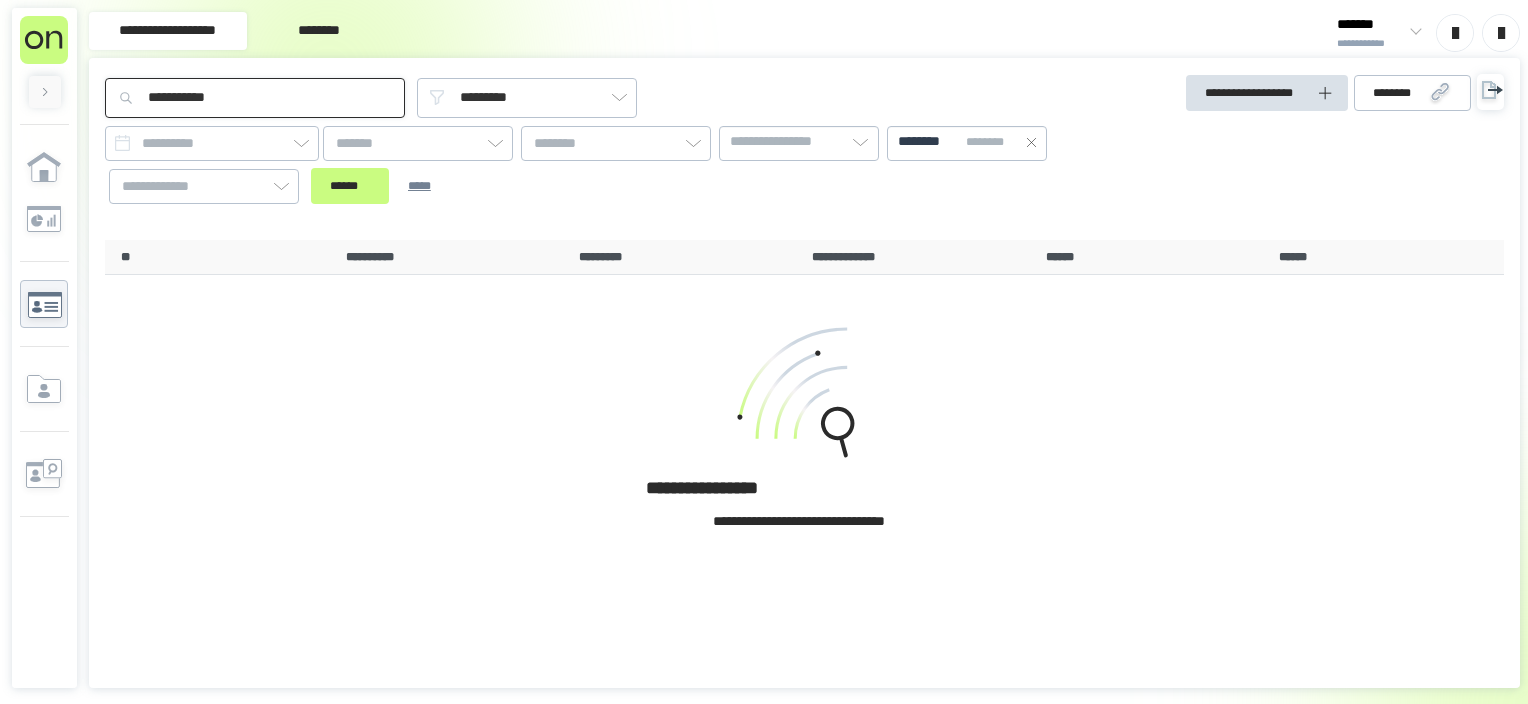 drag, startPoint x: 275, startPoint y: 102, endPoint x: 102, endPoint y: 95, distance: 173.14156 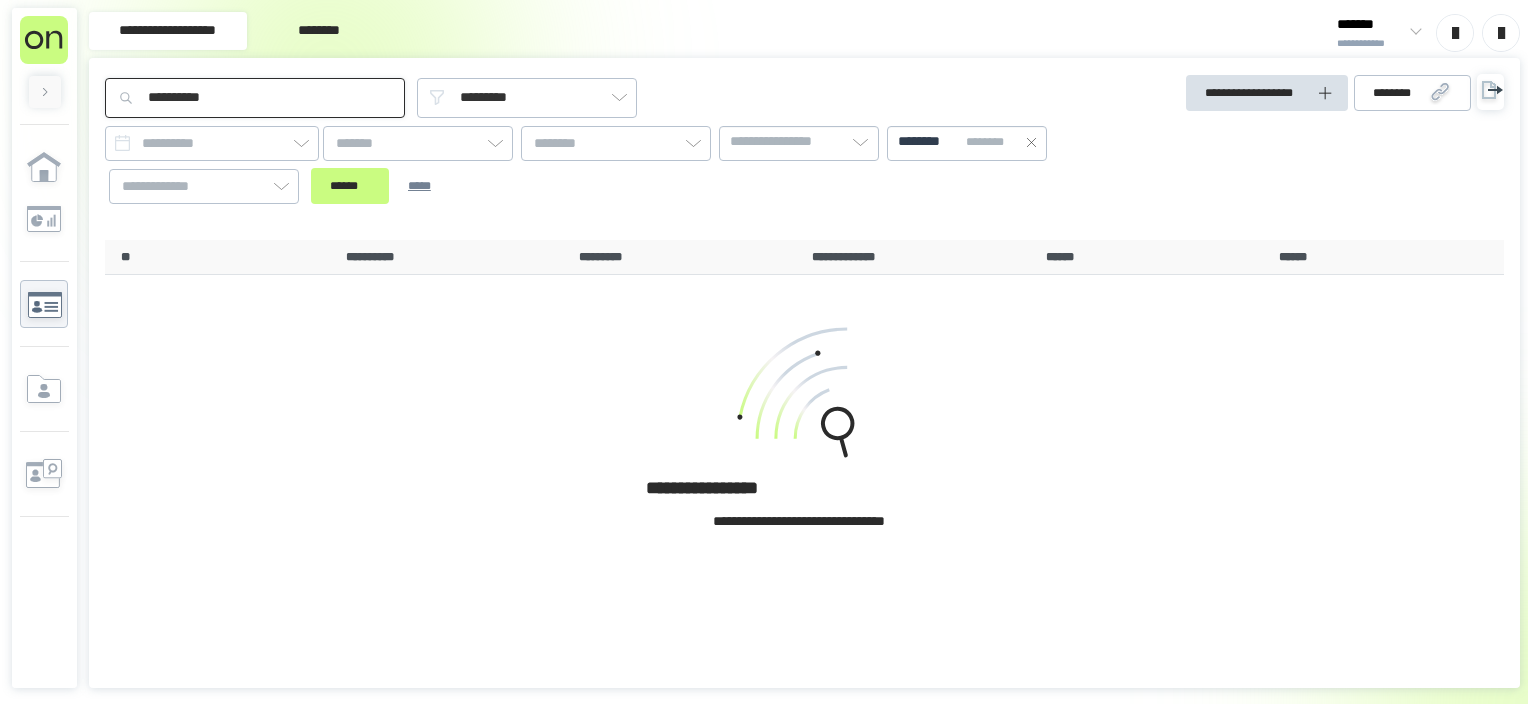 click on "******" at bounding box center (350, 186) 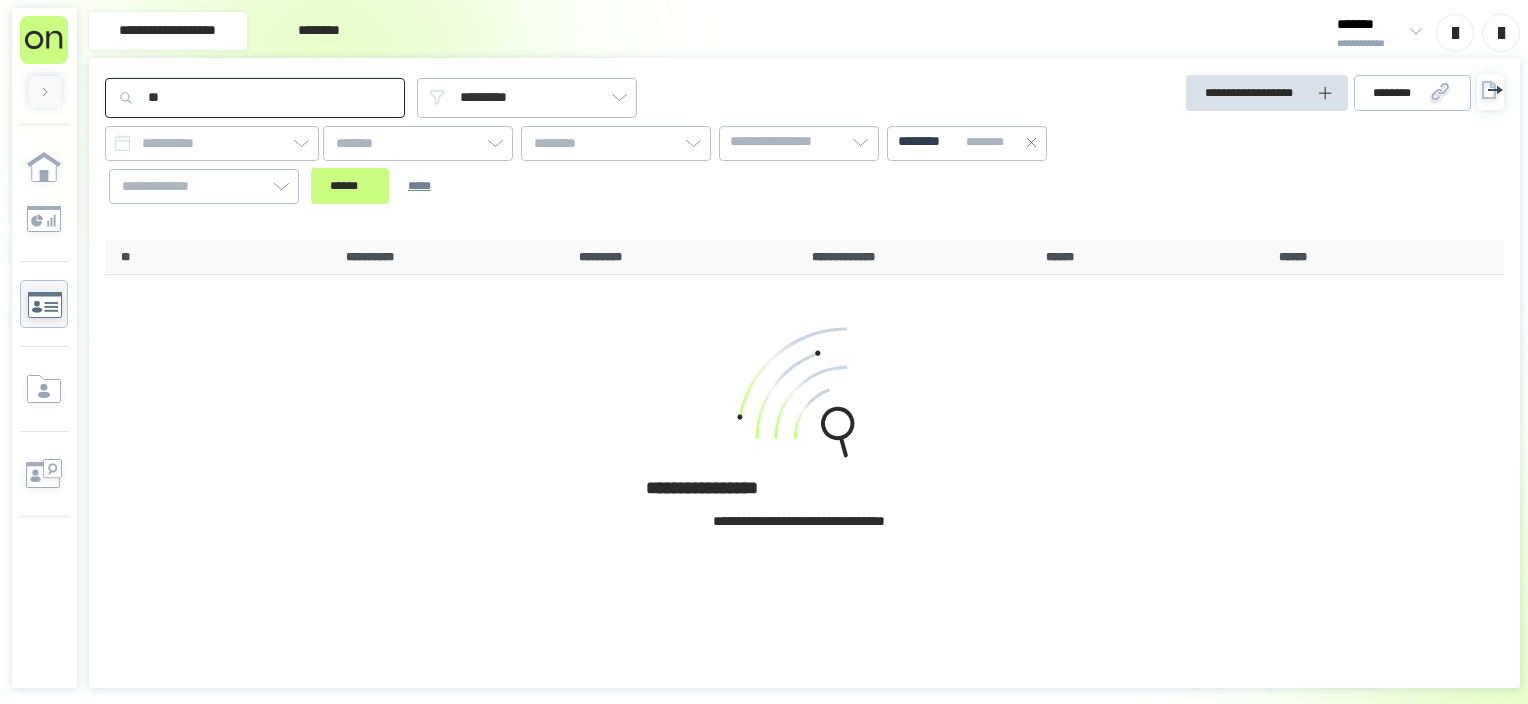 type on "*" 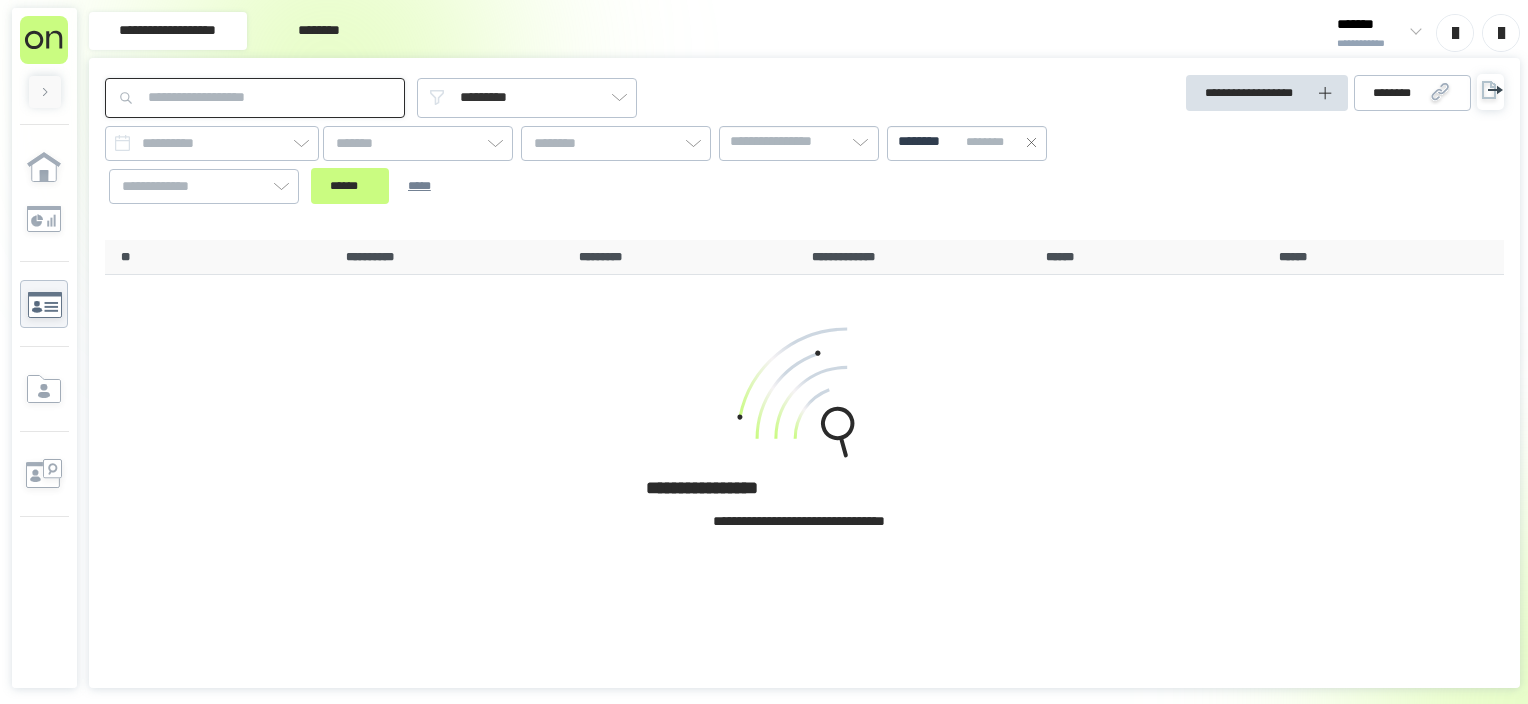 click at bounding box center [255, 98] 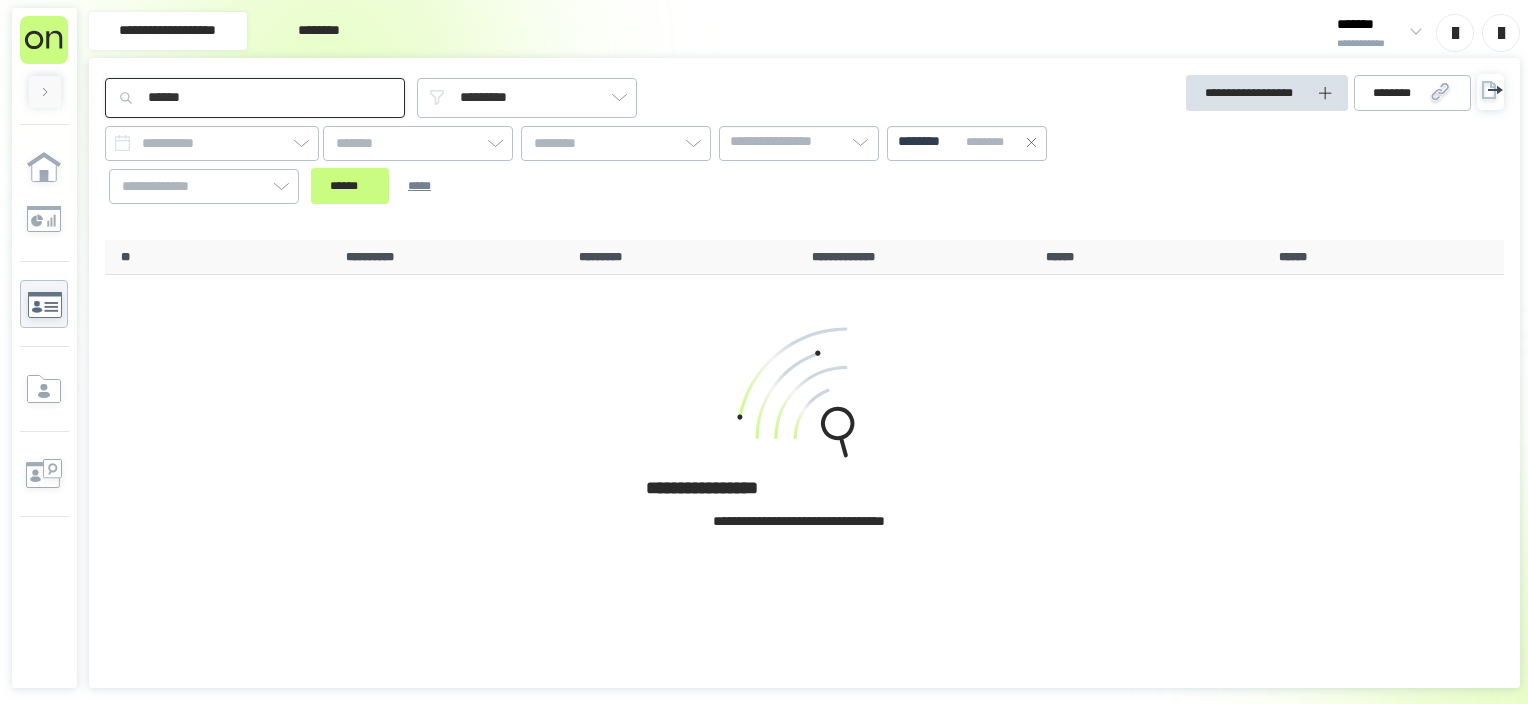 click on "******" at bounding box center (350, 186) 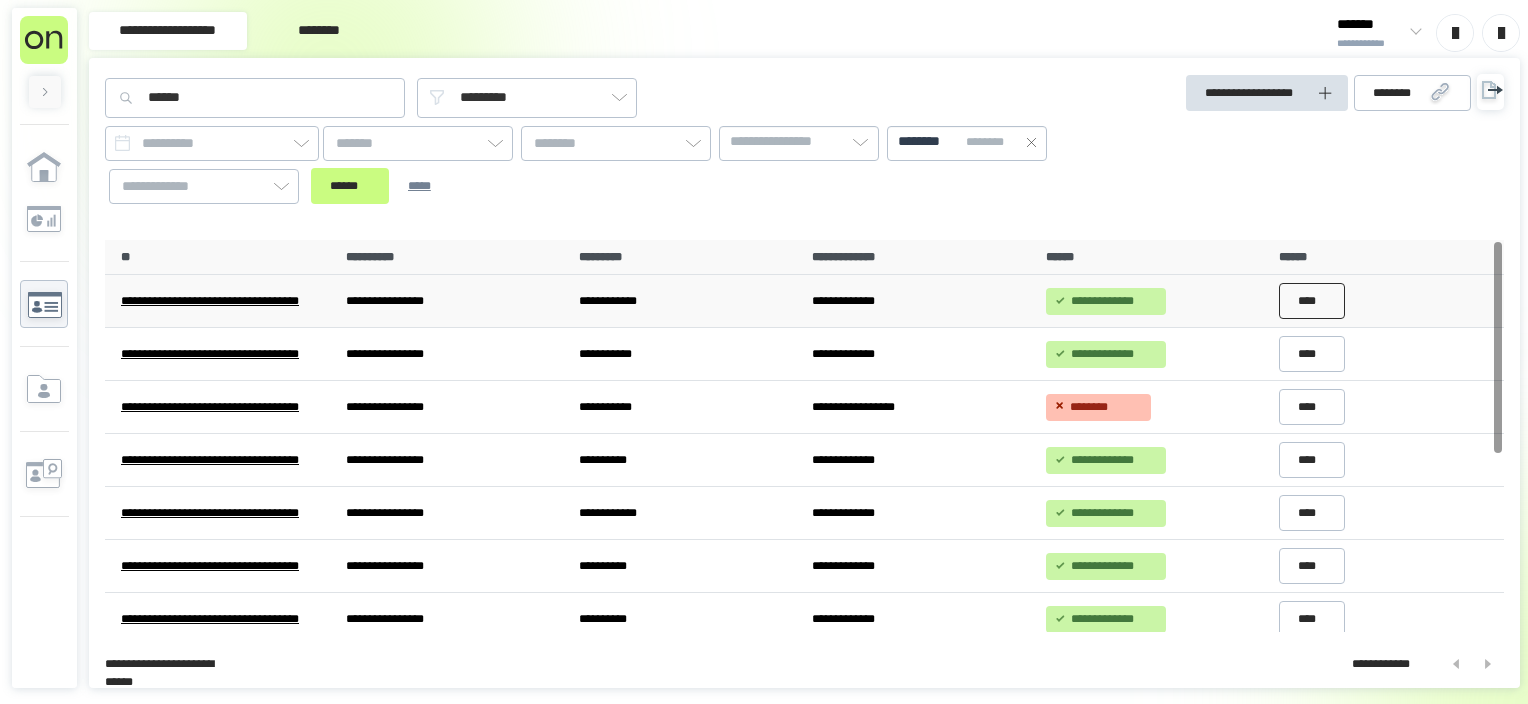 click on "****" at bounding box center [1312, 301] 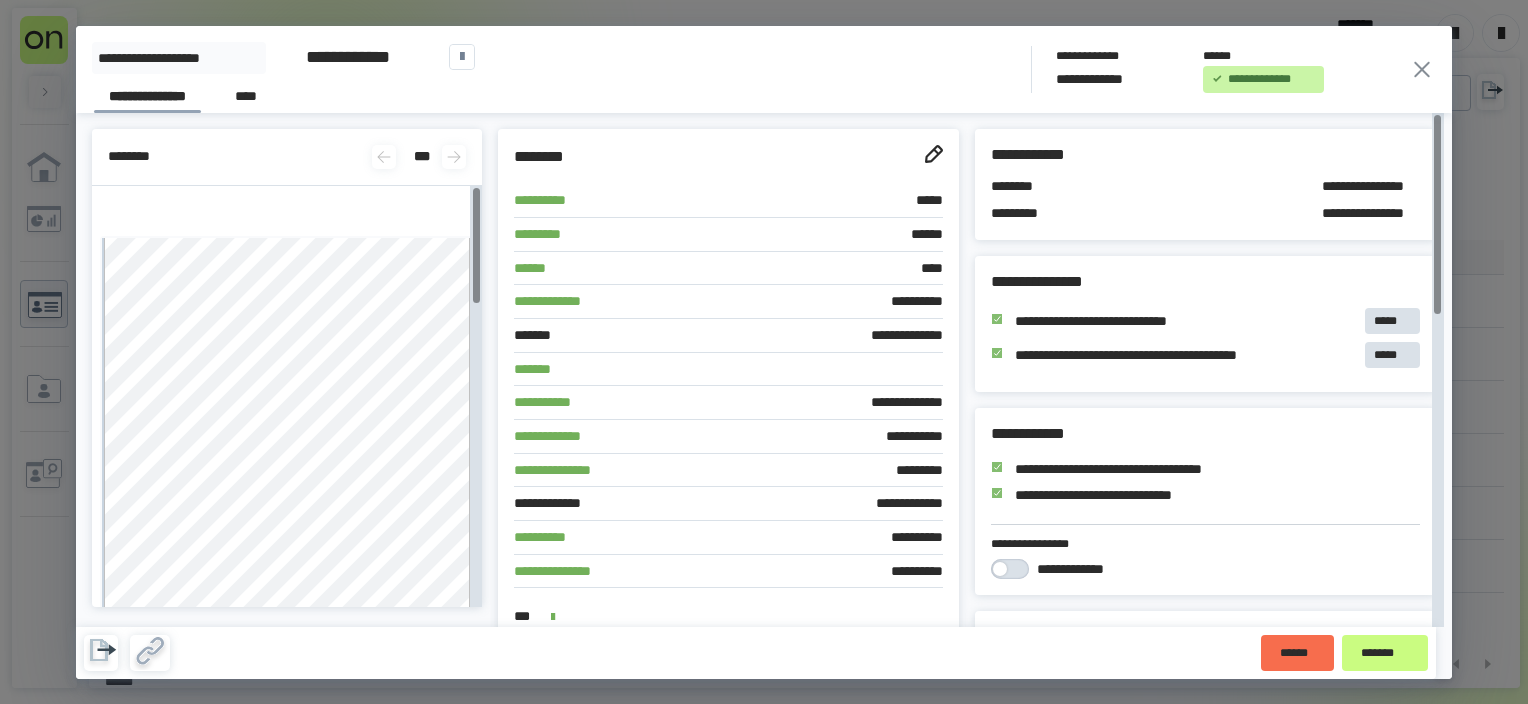 click 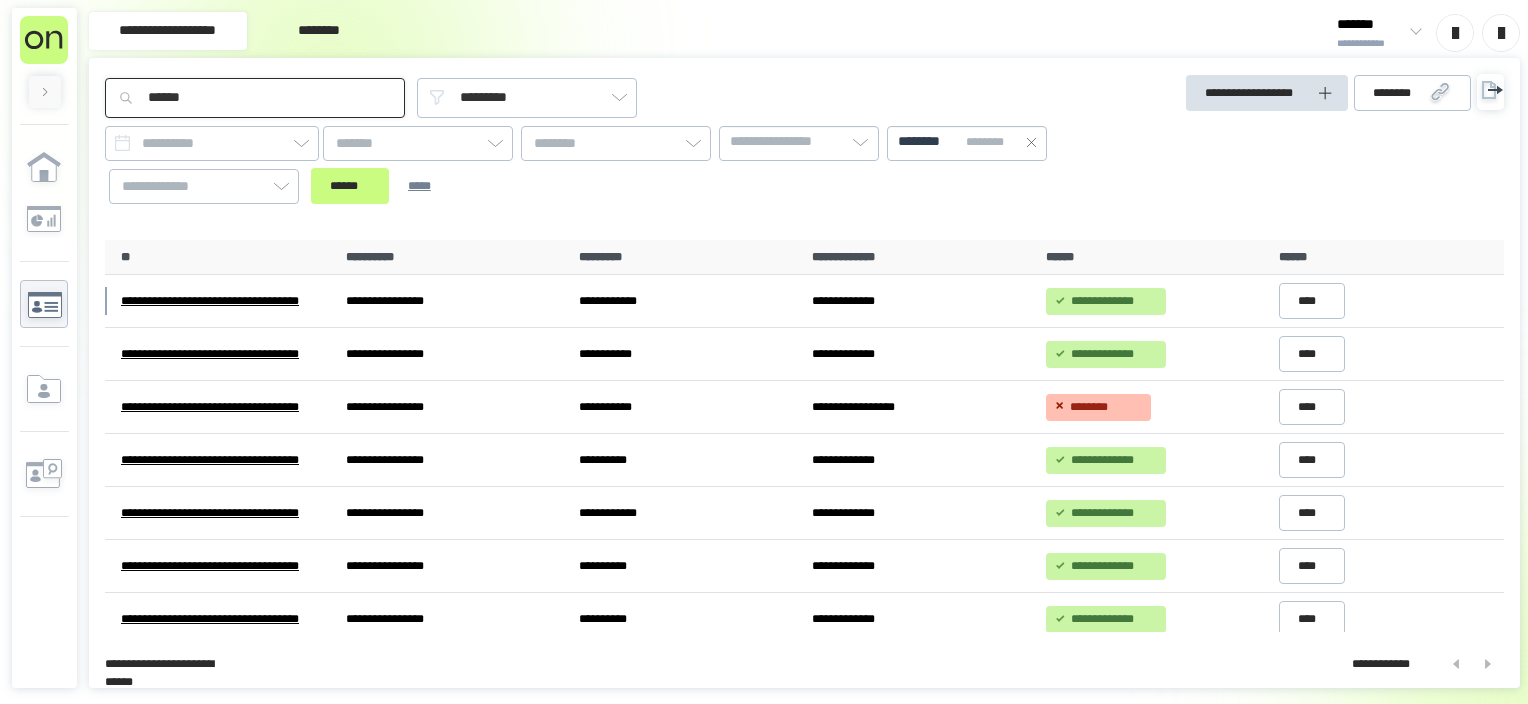 click on "******" at bounding box center [255, 98] 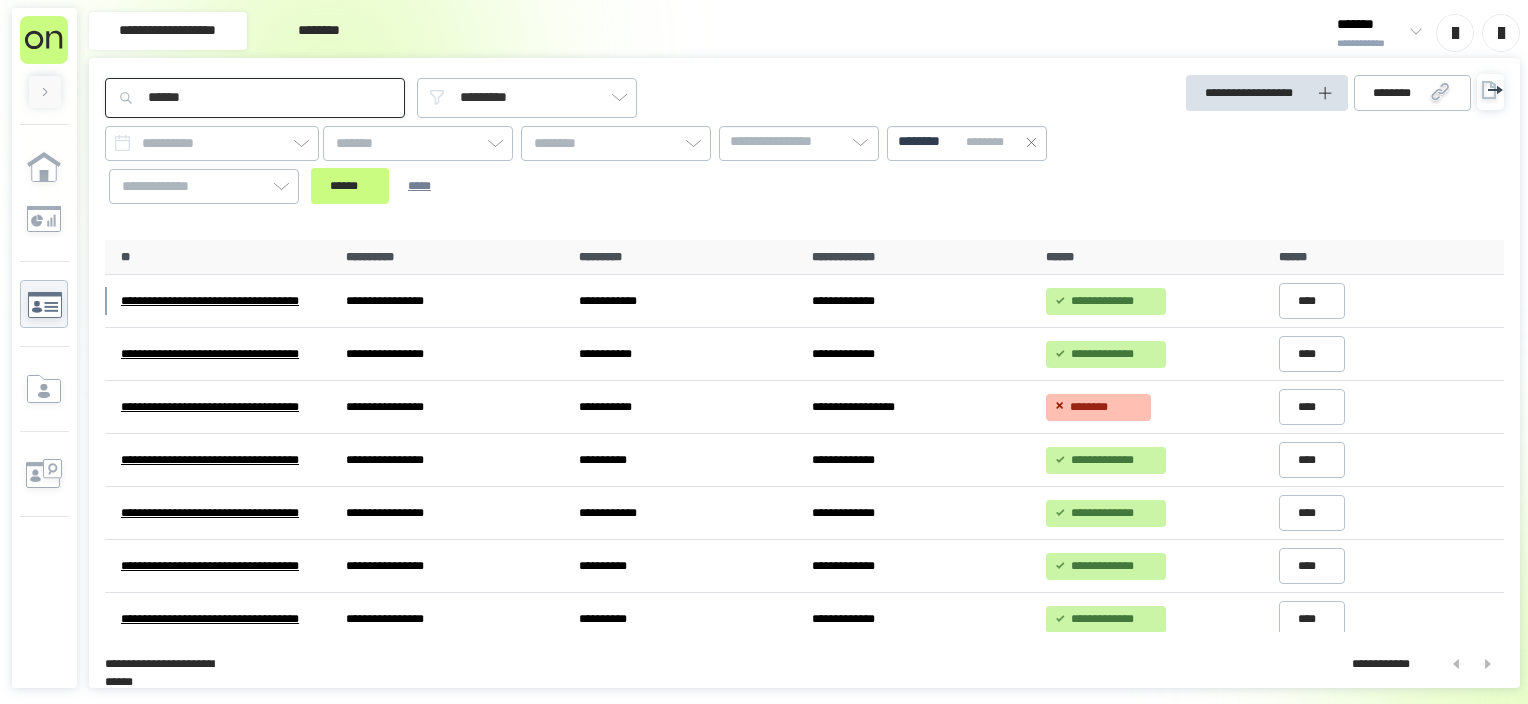 type on "******" 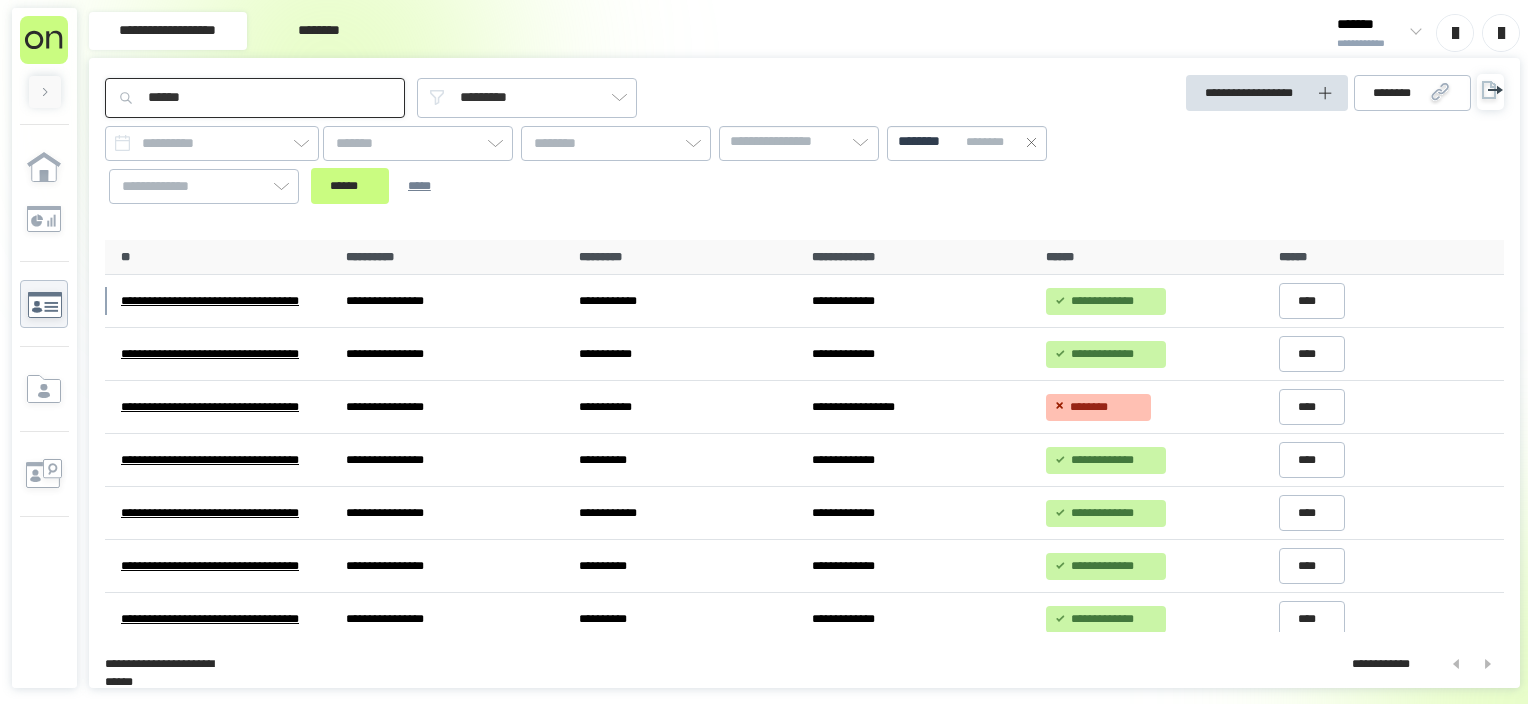 click on "******" at bounding box center (350, 186) 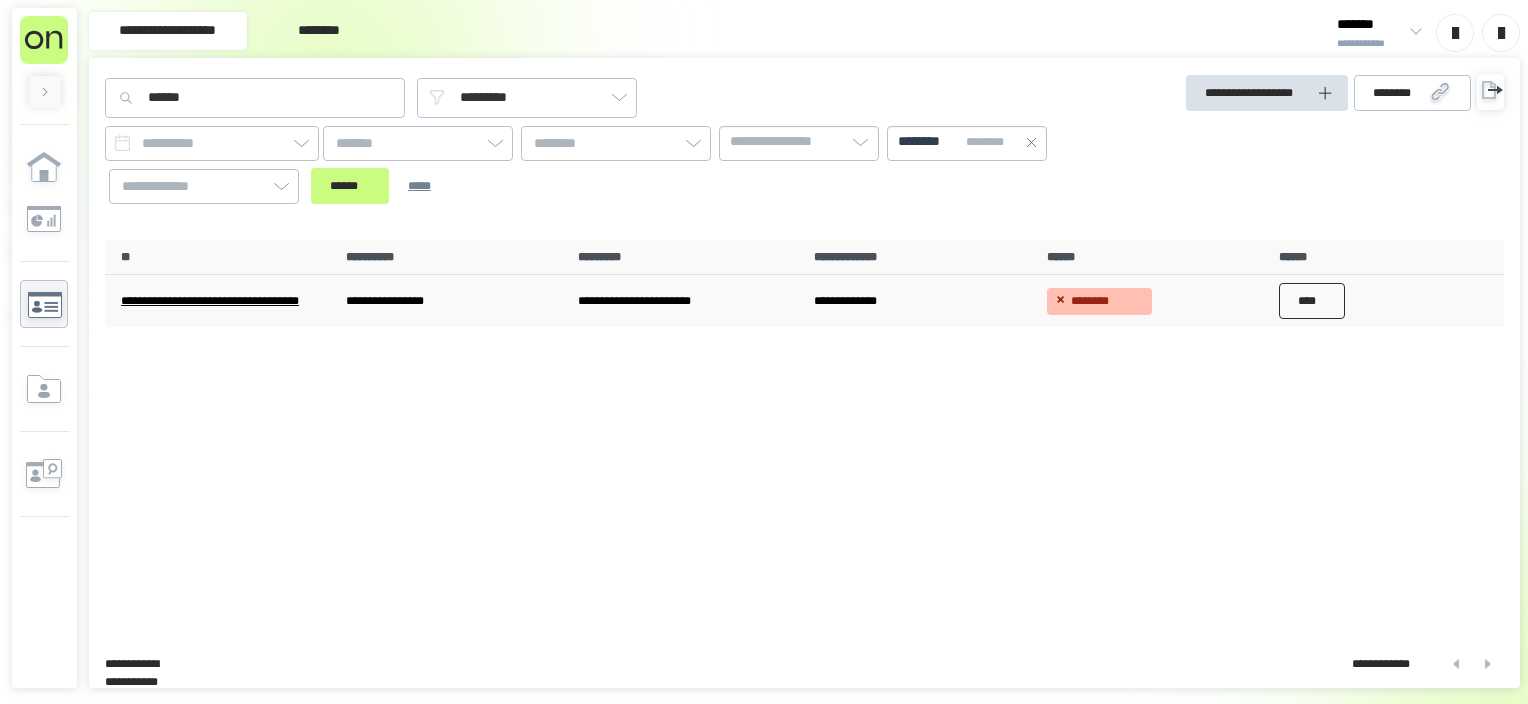 click on "****" at bounding box center (1312, 301) 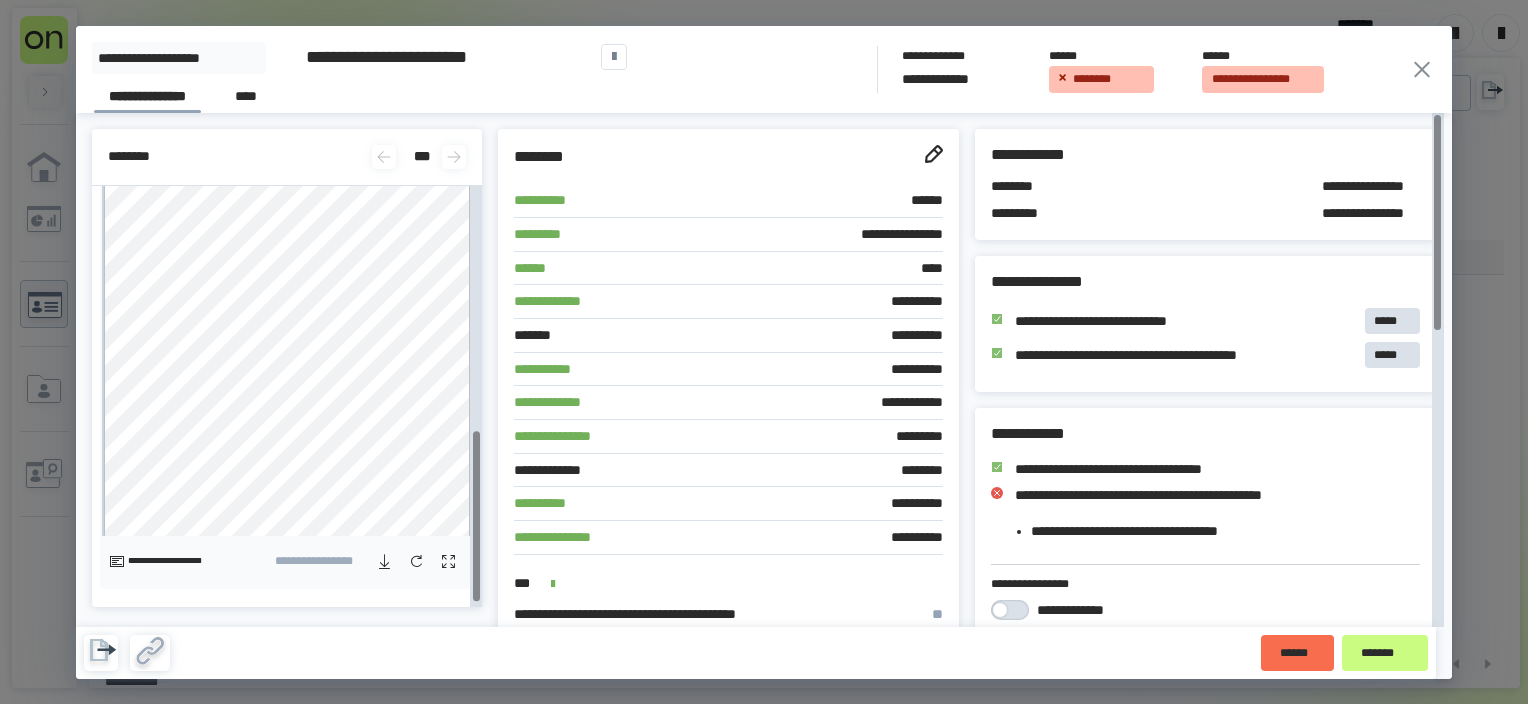 scroll, scrollTop: 614, scrollLeft: 0, axis: vertical 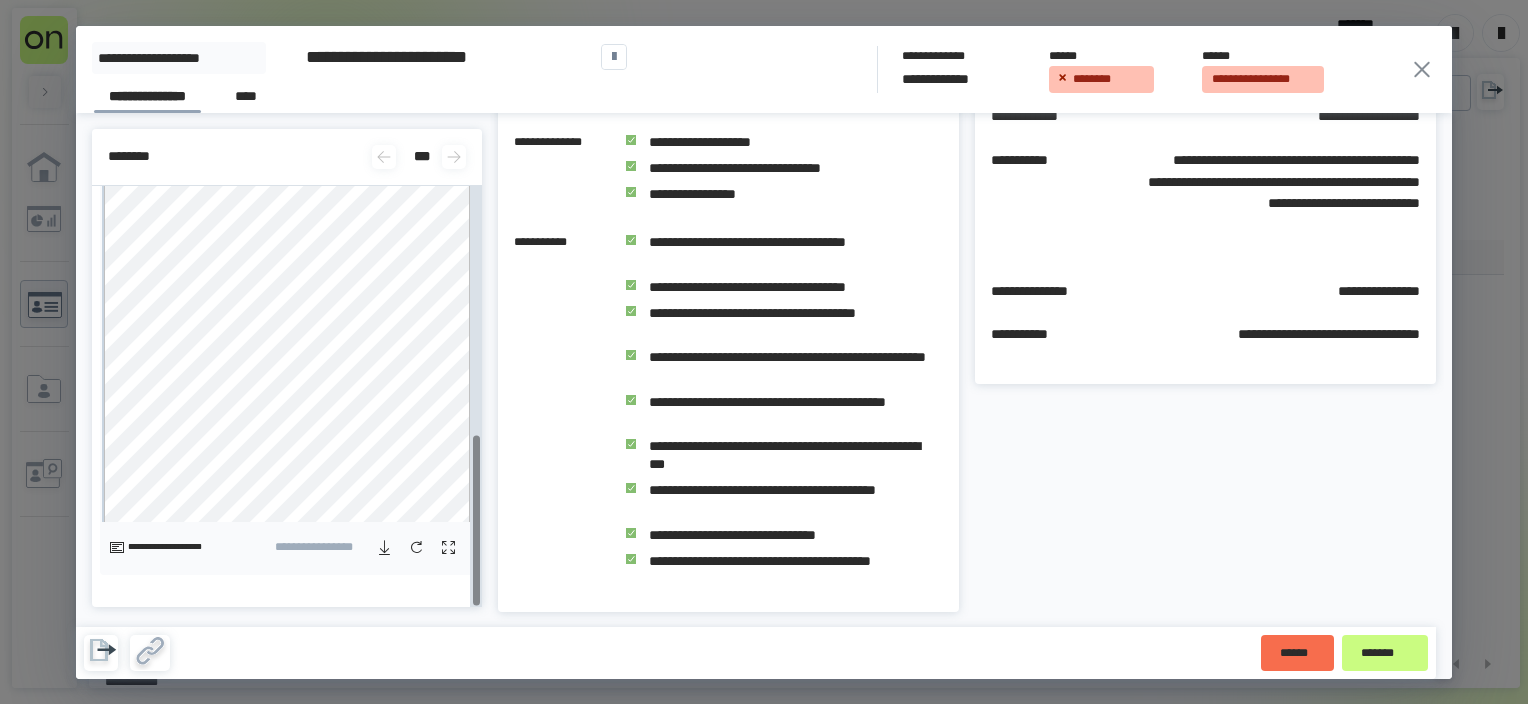 click 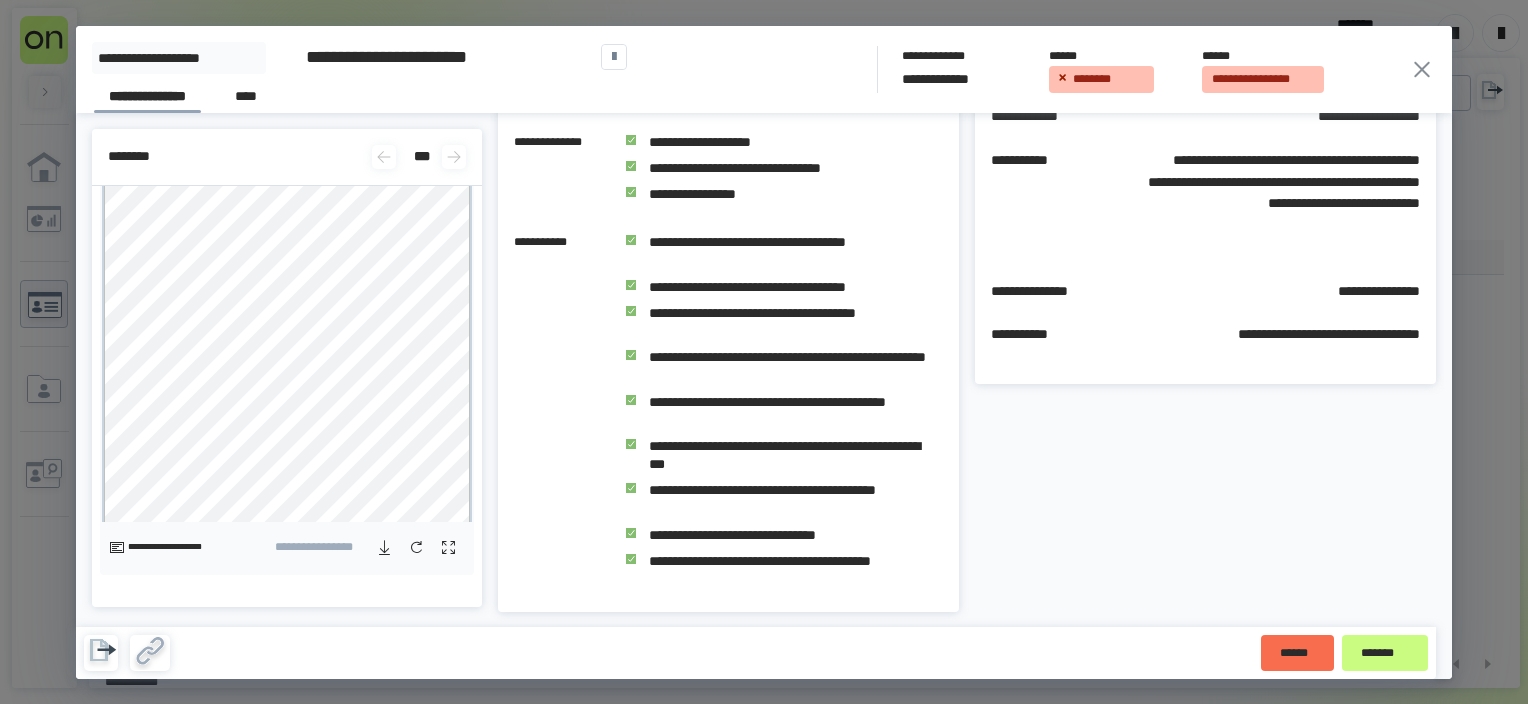 scroll, scrollTop: 614, scrollLeft: 0, axis: vertical 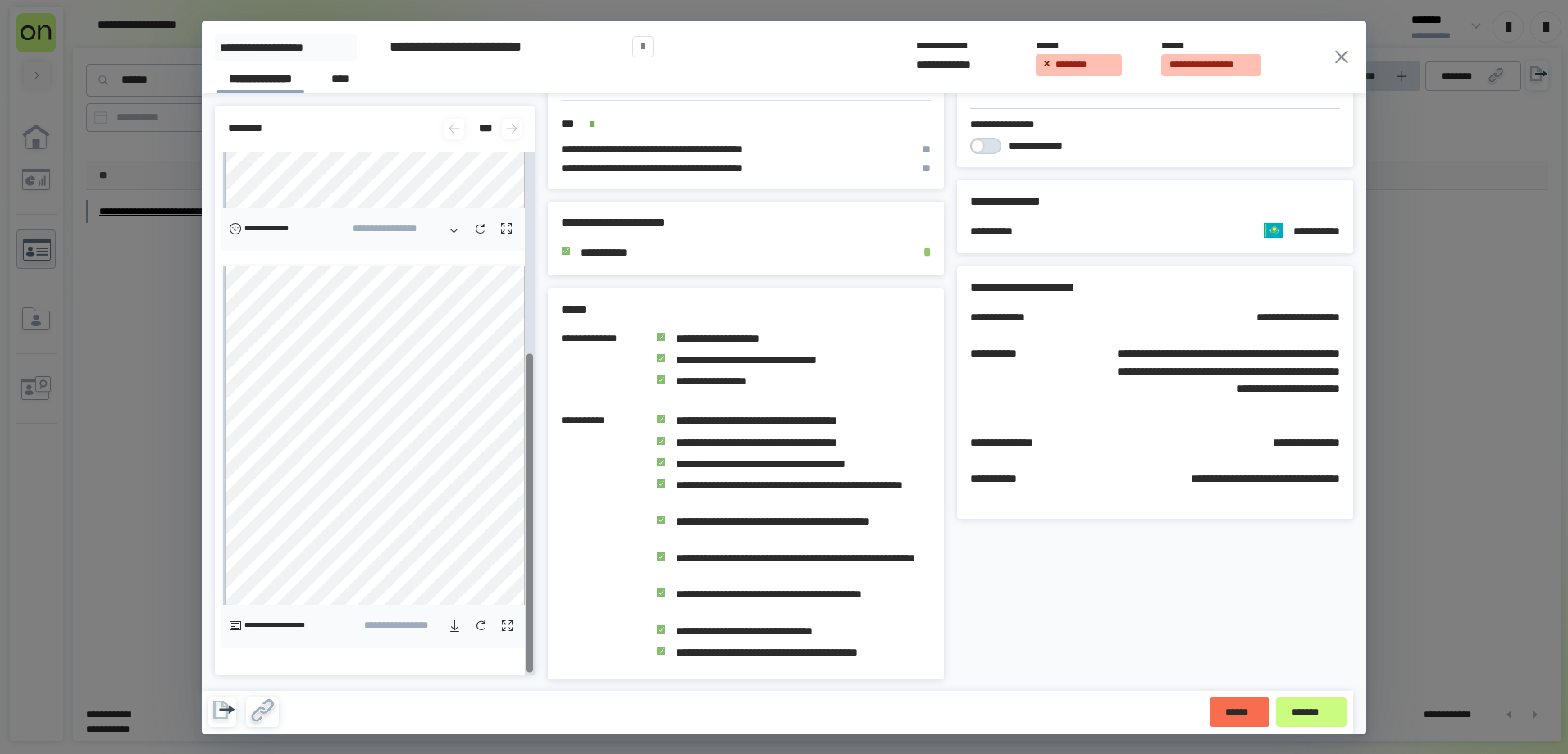click 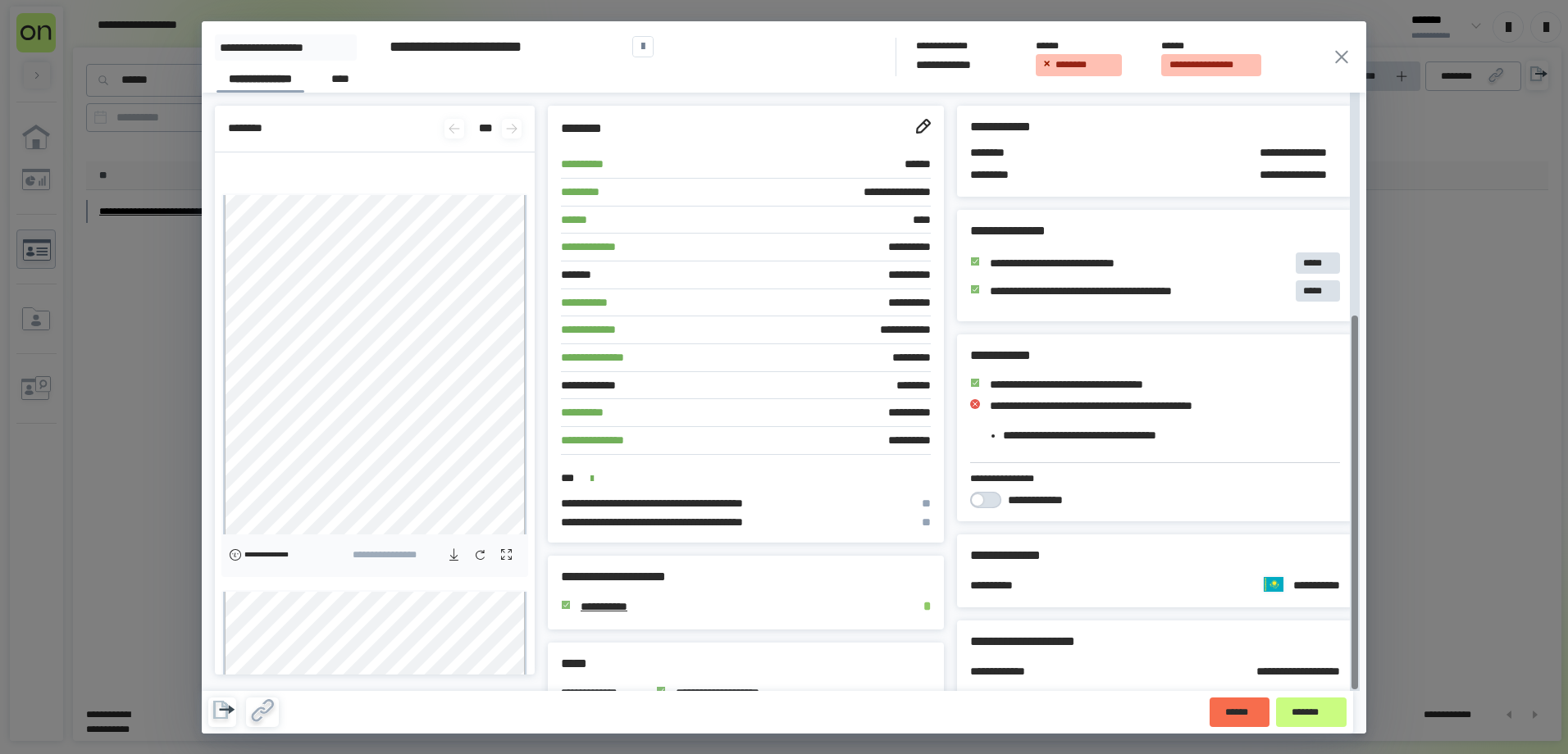 scroll, scrollTop: 0, scrollLeft: 0, axis: both 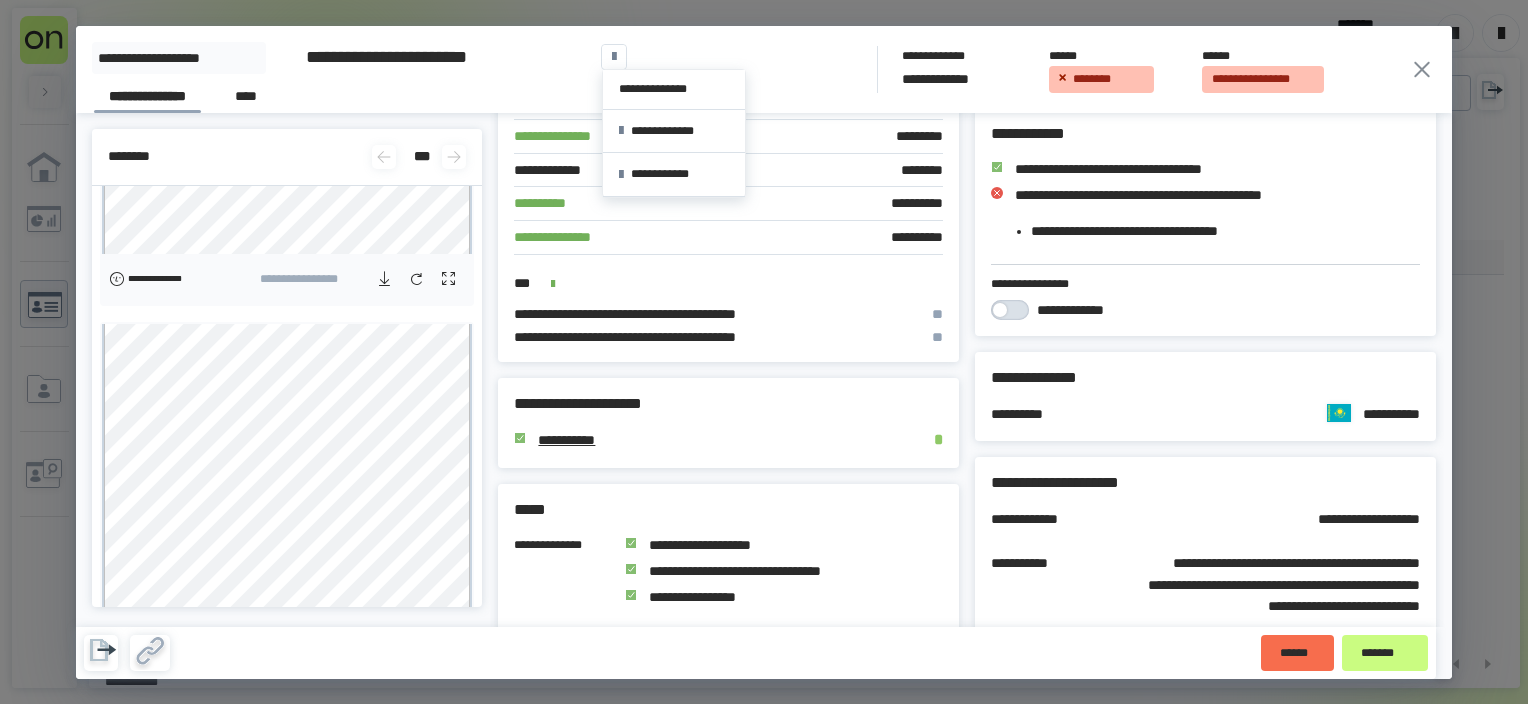 click at bounding box center (614, 57) 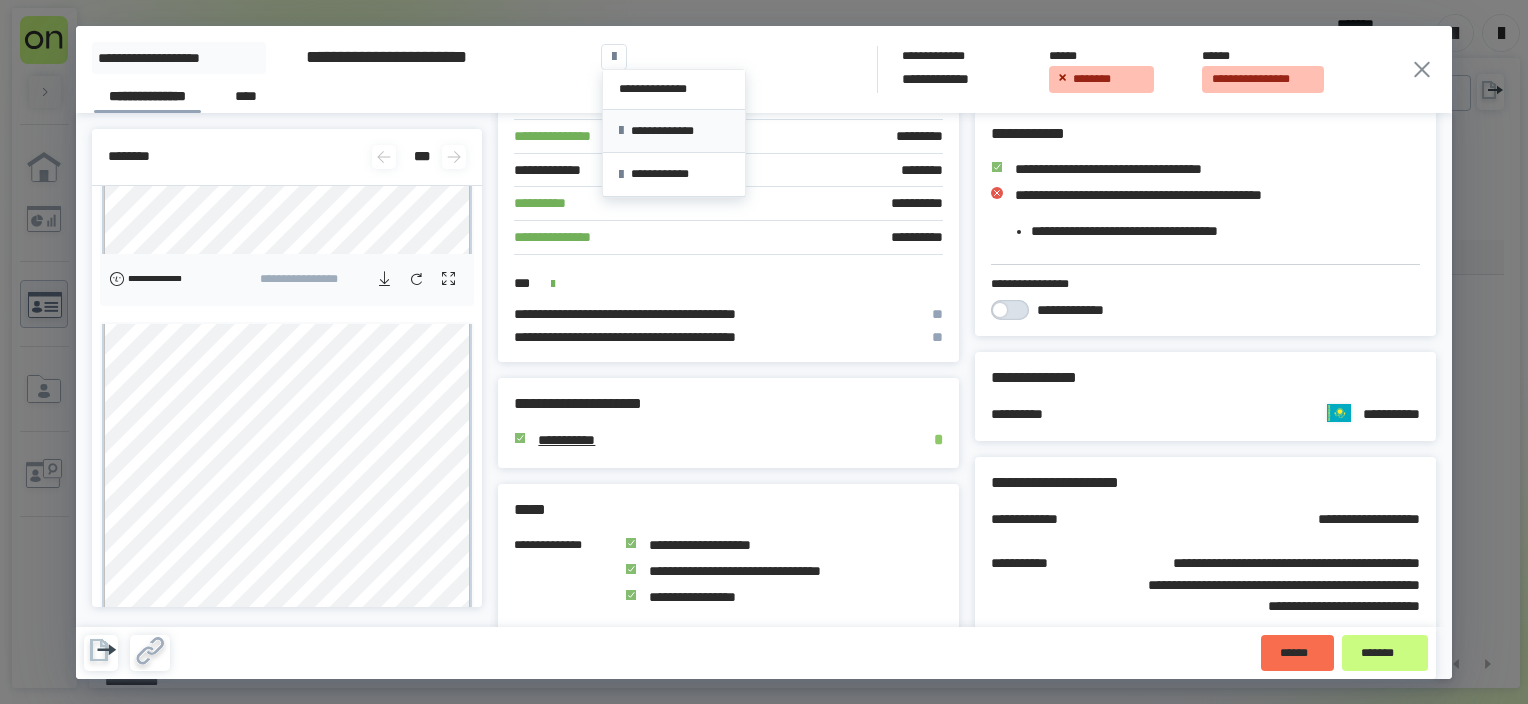click on "**********" at bounding box center (674, 131) 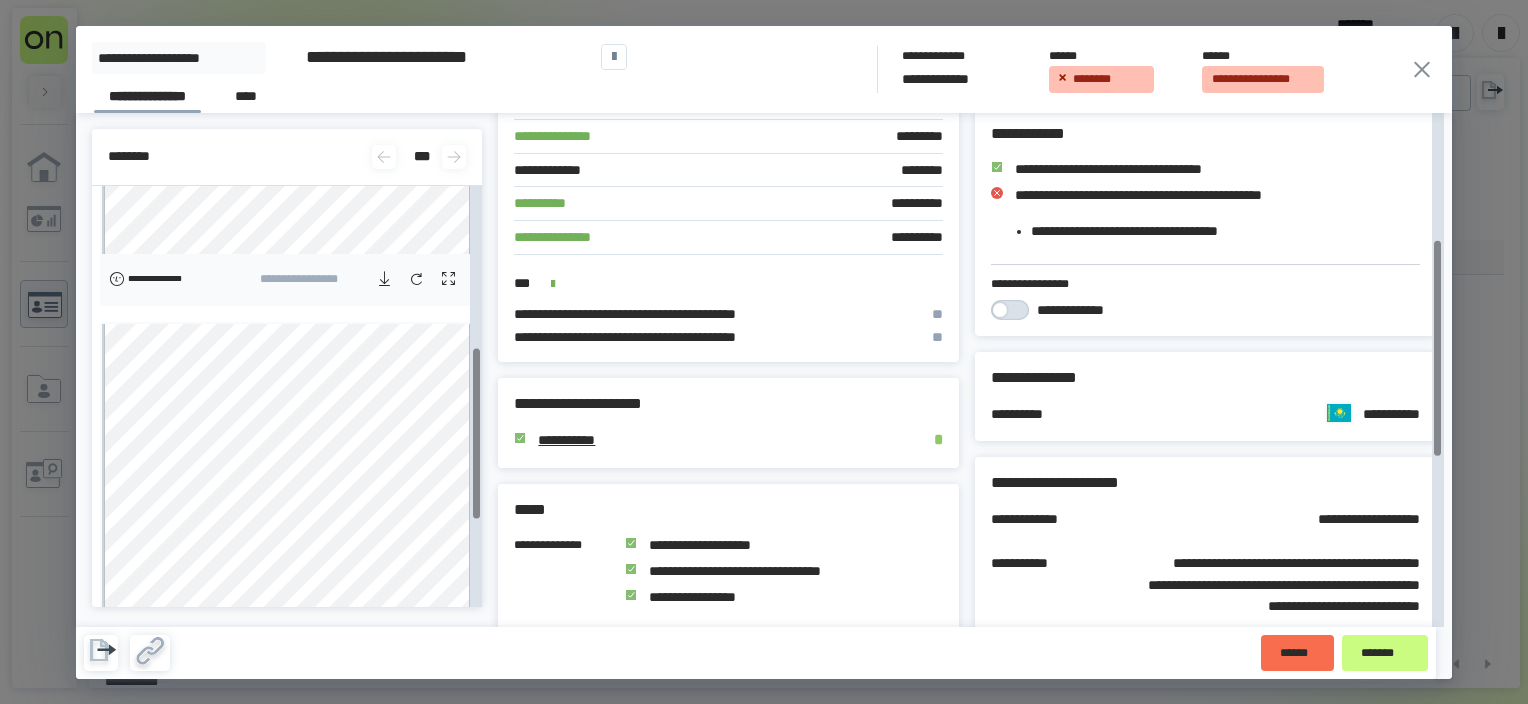 click 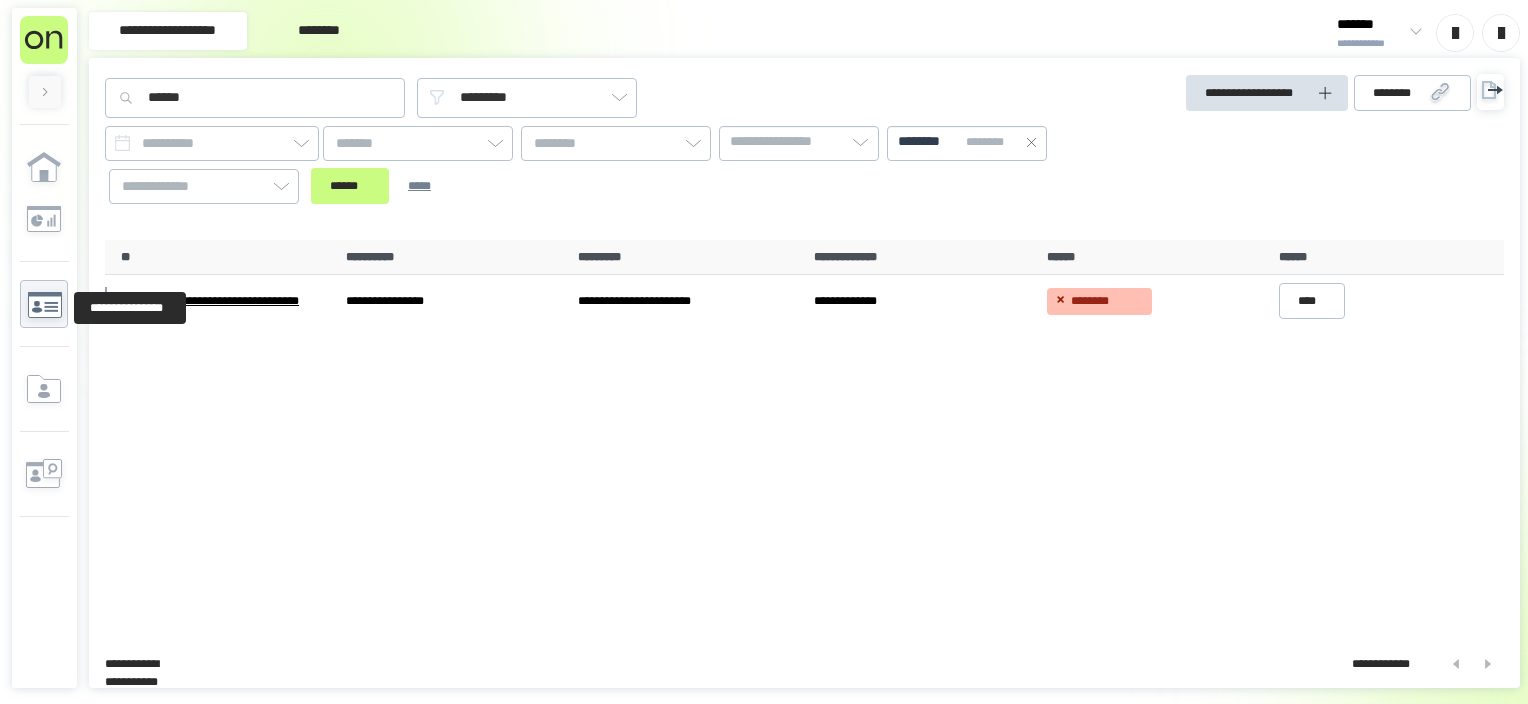 click 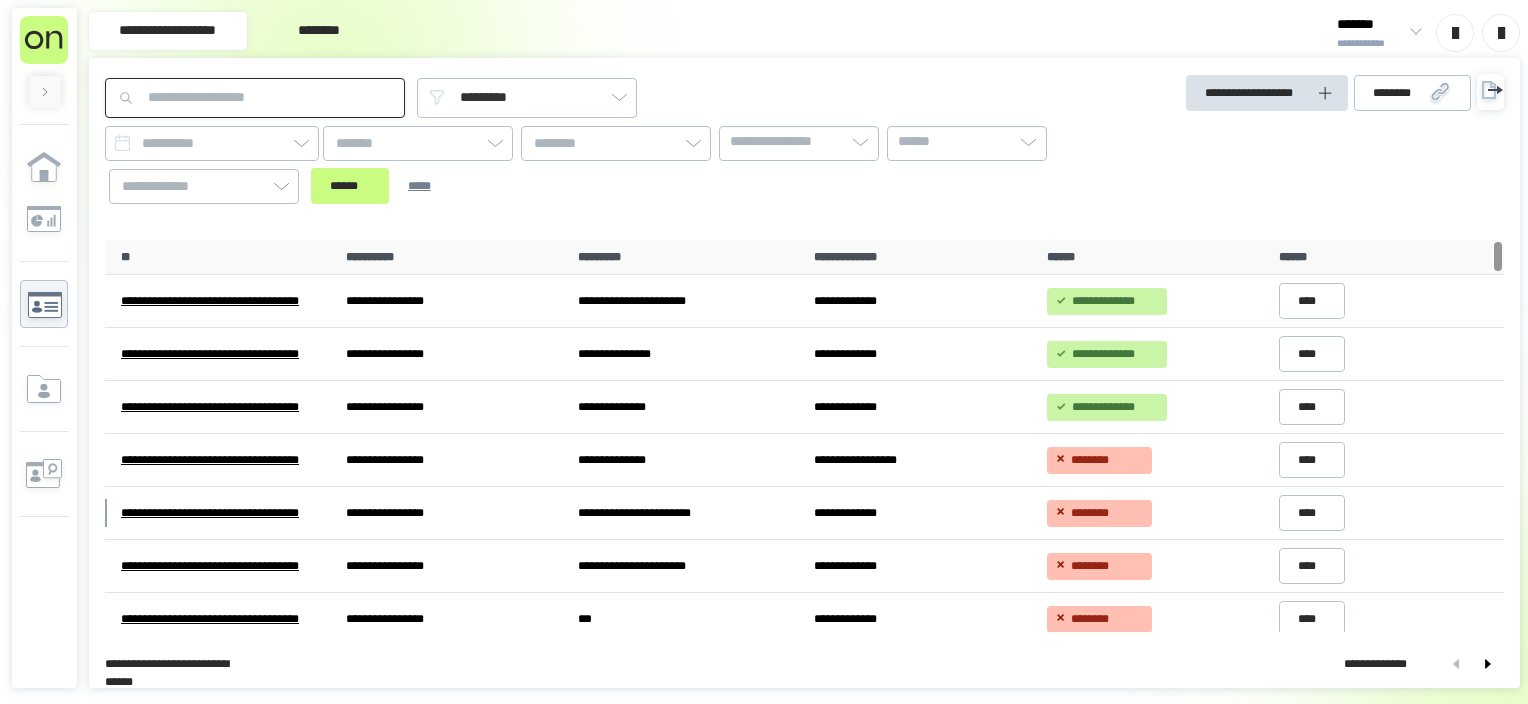 click at bounding box center (255, 98) 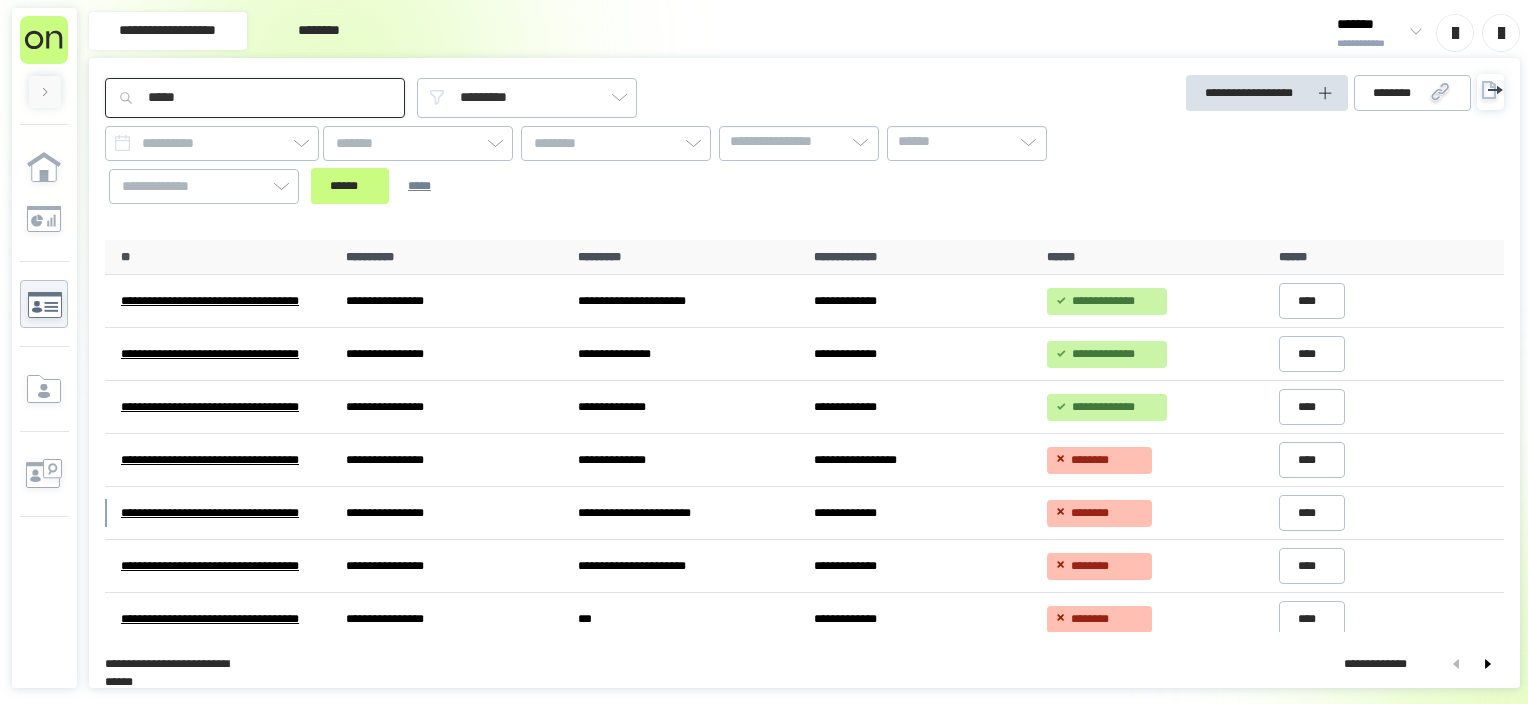 click on "******" at bounding box center (350, 186) 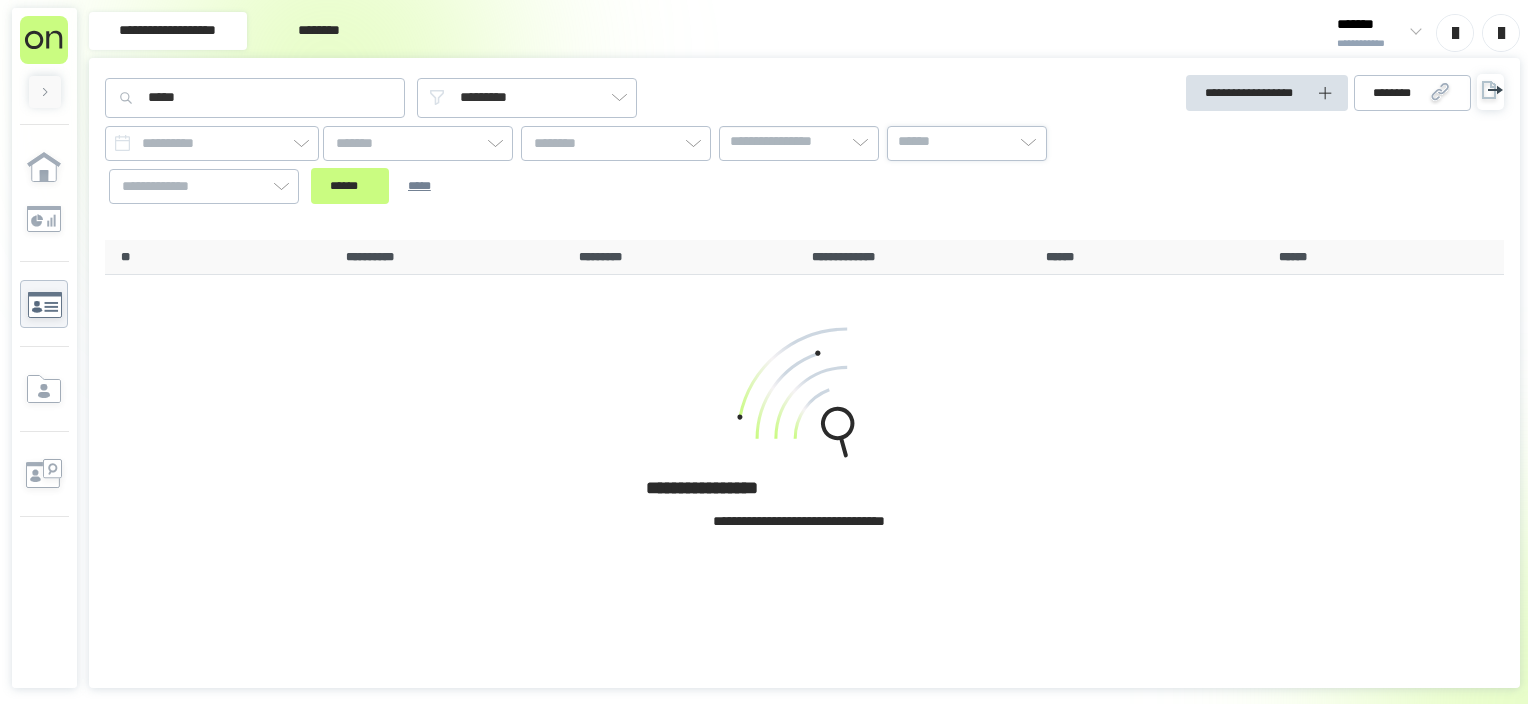 click 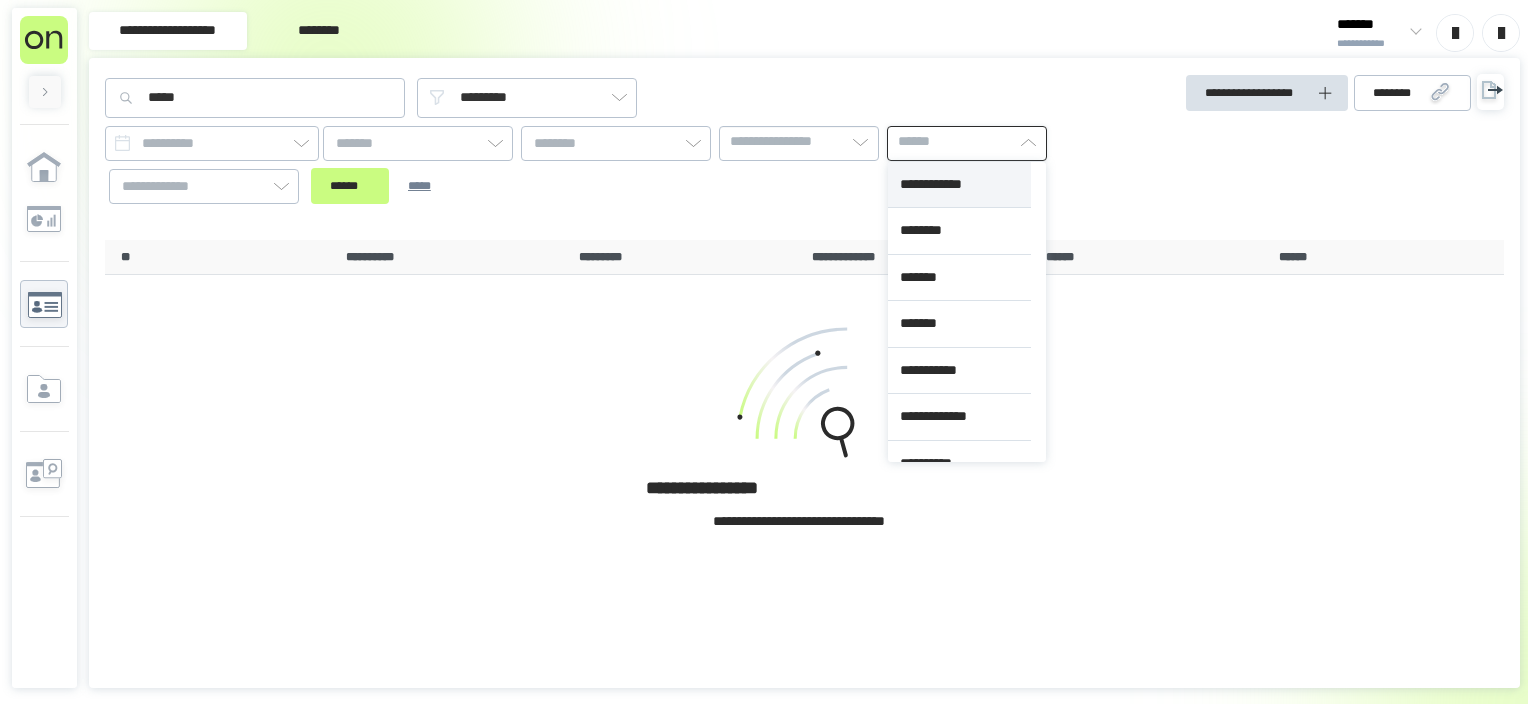 click on "**********" at bounding box center [959, 185] 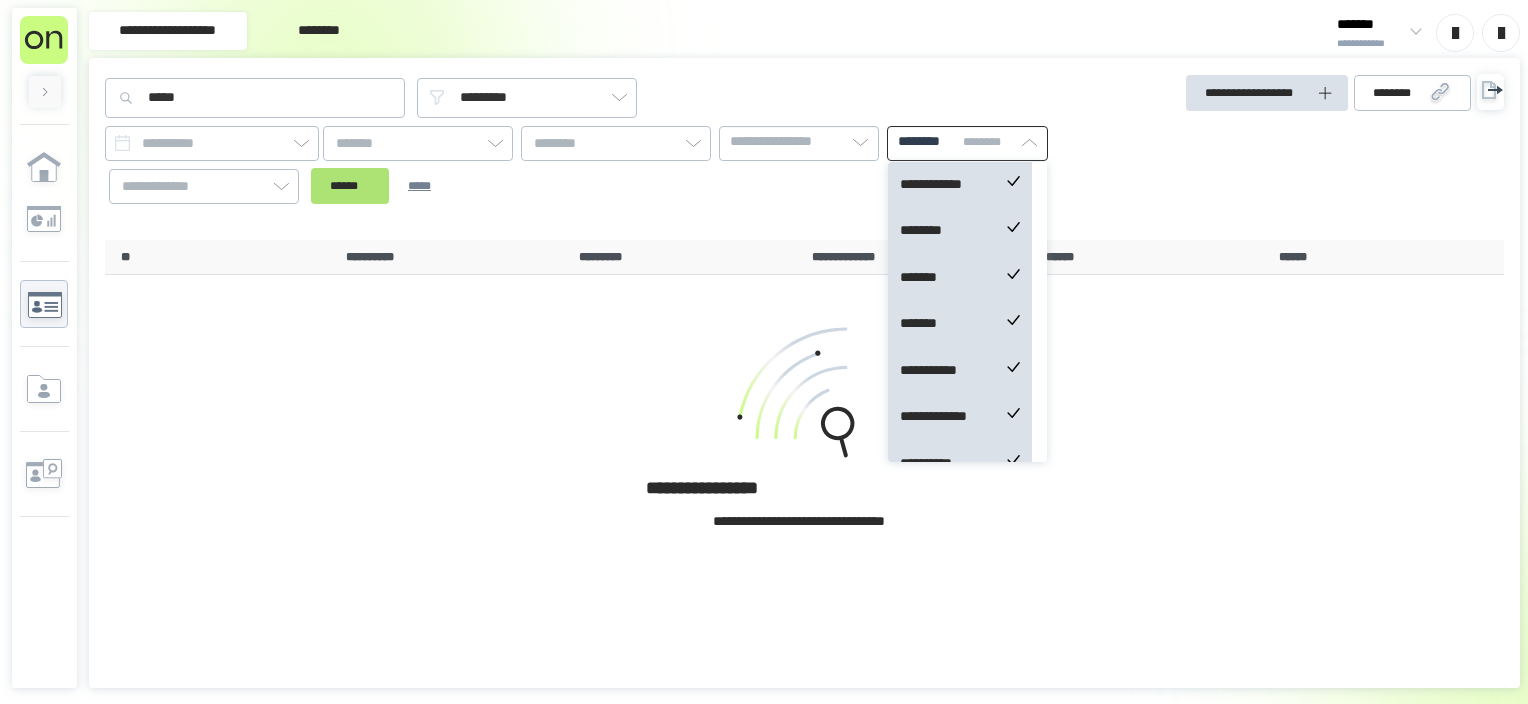 click on "******" at bounding box center [350, 186] 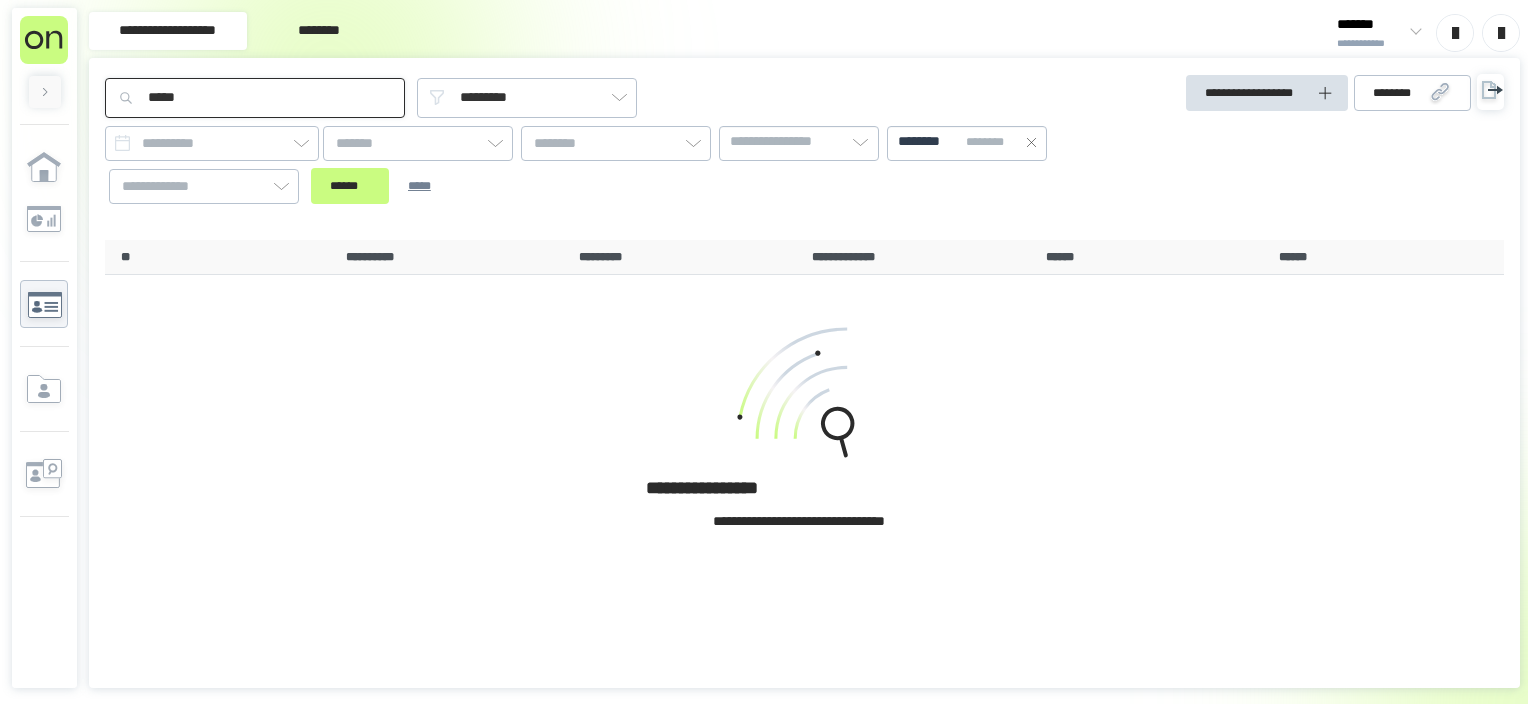 click on "*****" at bounding box center (255, 98) 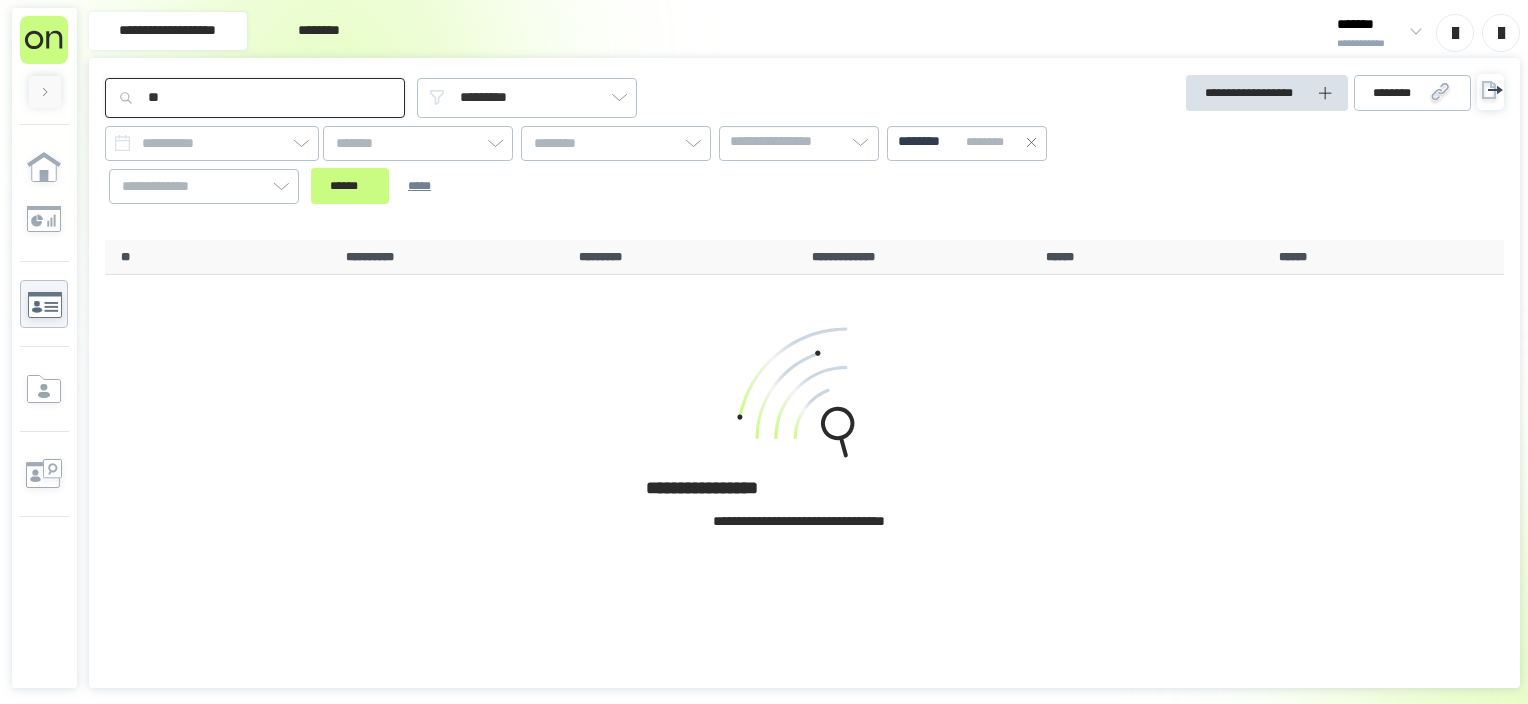 type on "*" 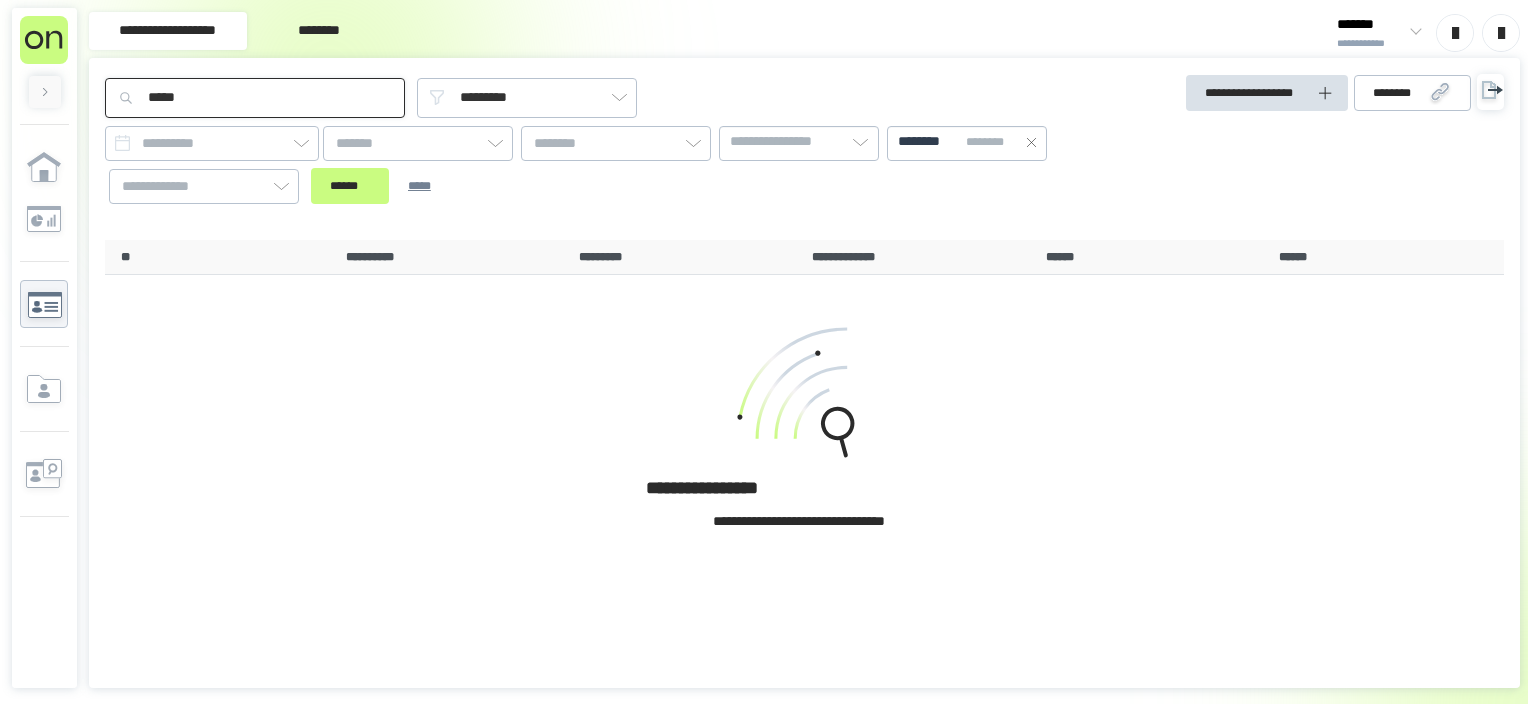 click on "******" at bounding box center [350, 186] 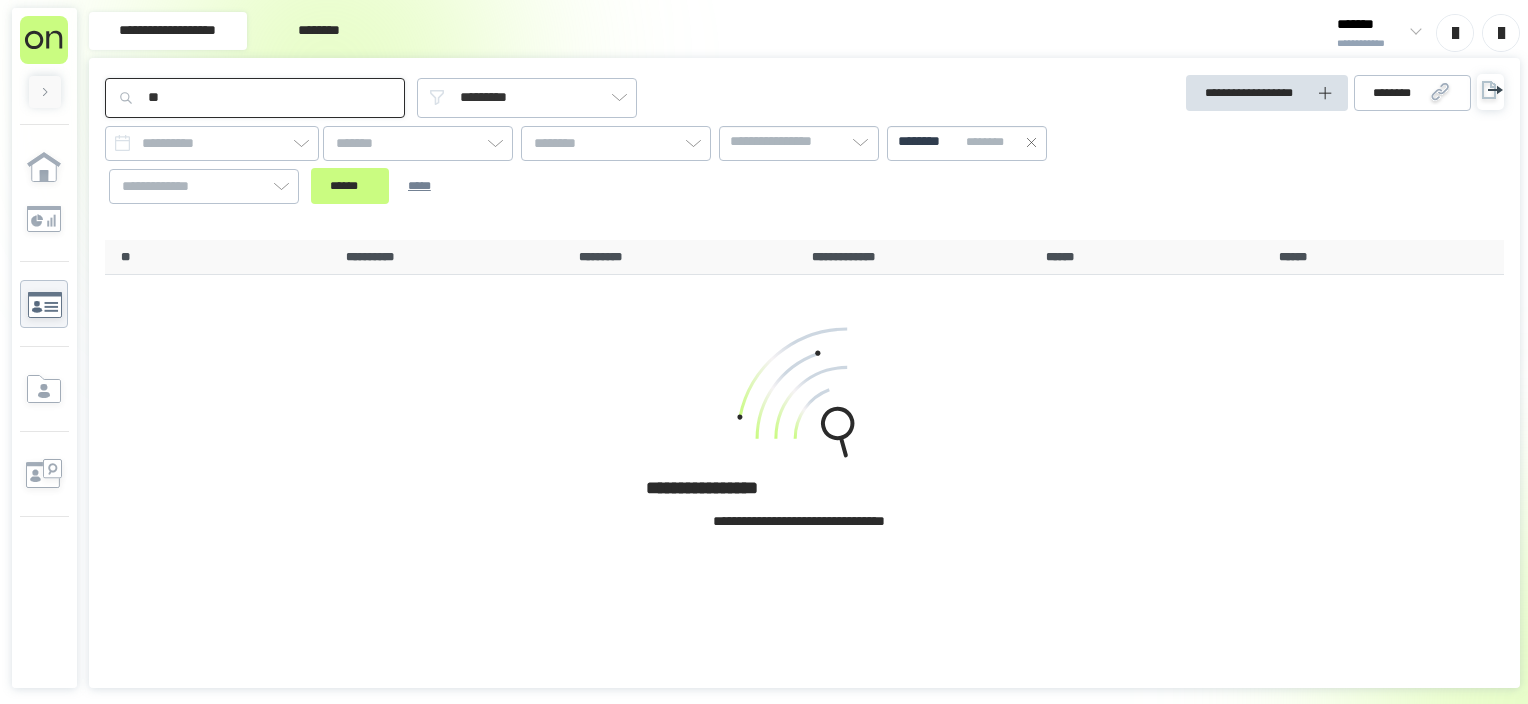 type on "*" 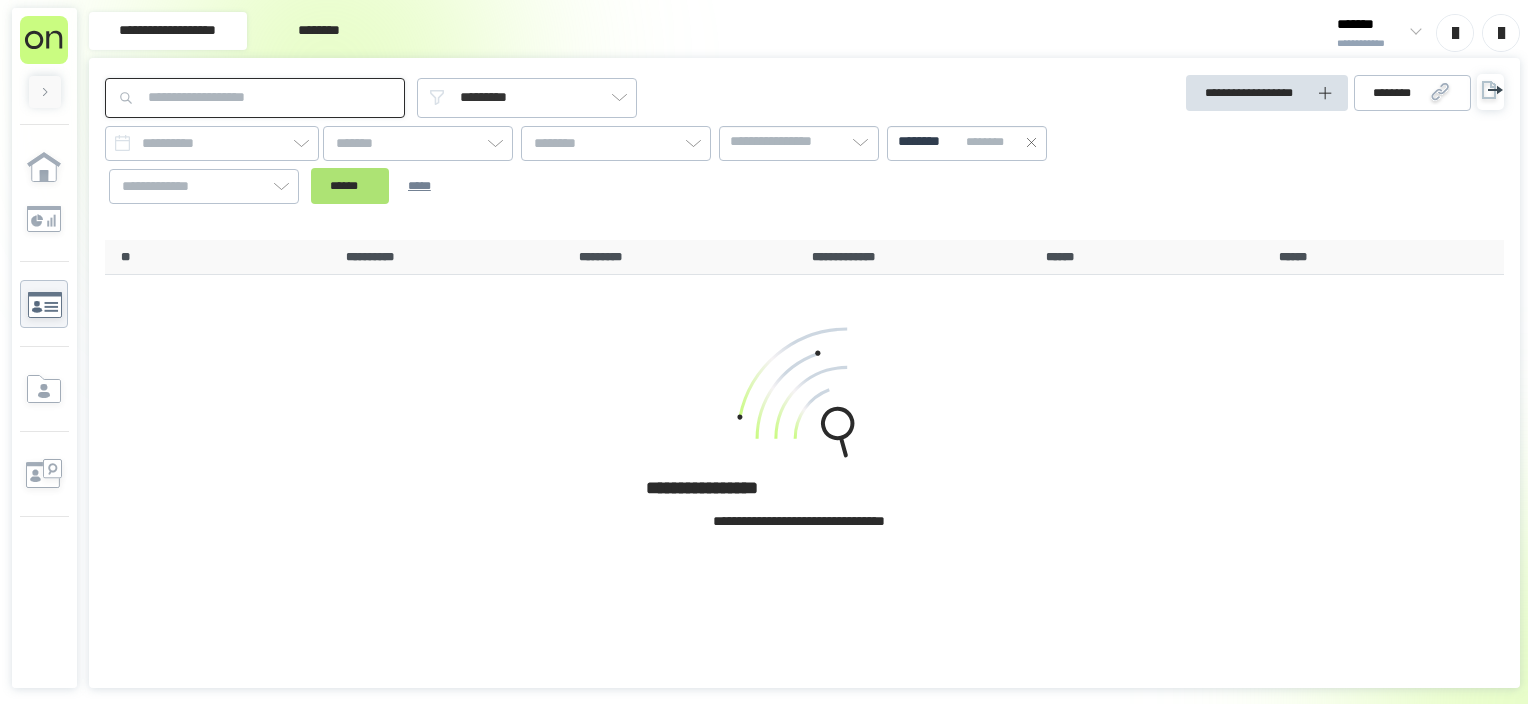 type 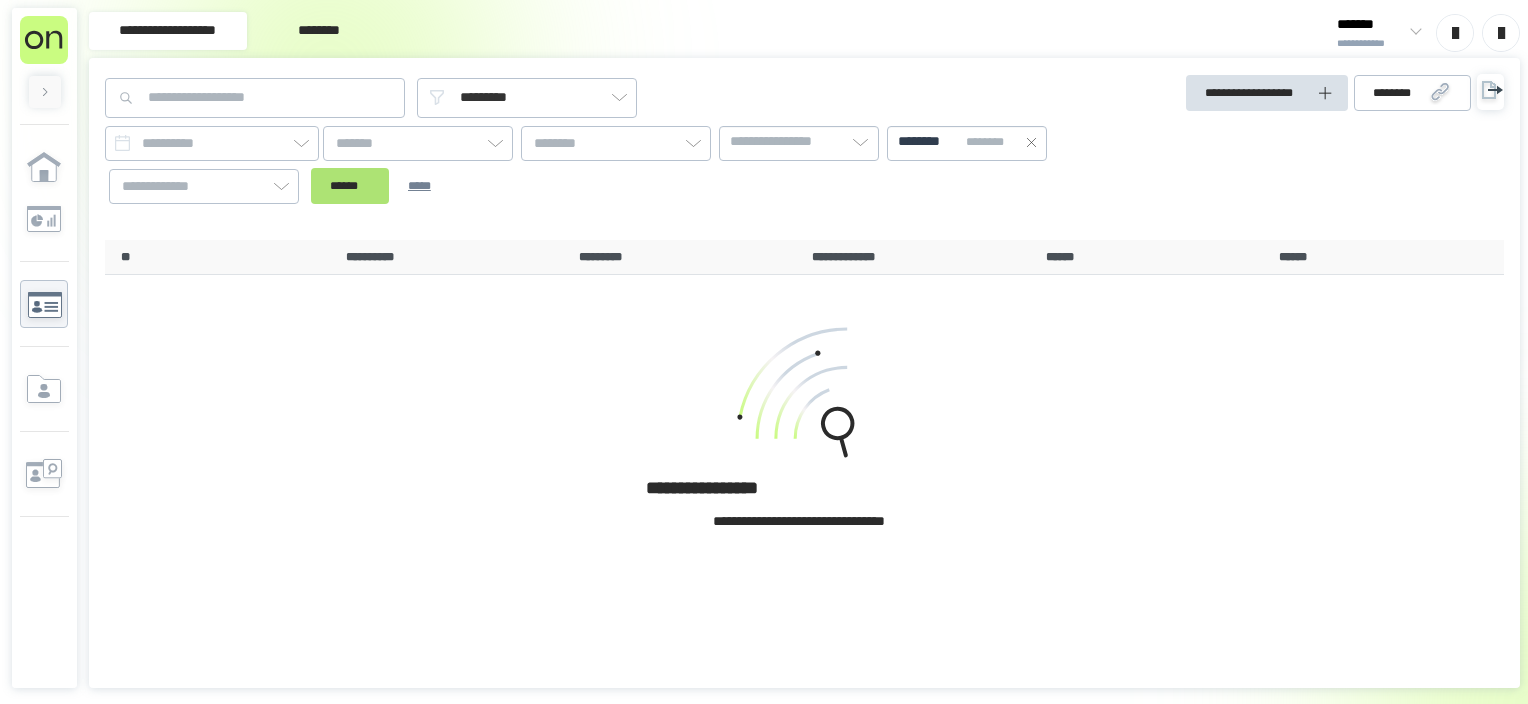 click on "******" at bounding box center [350, 186] 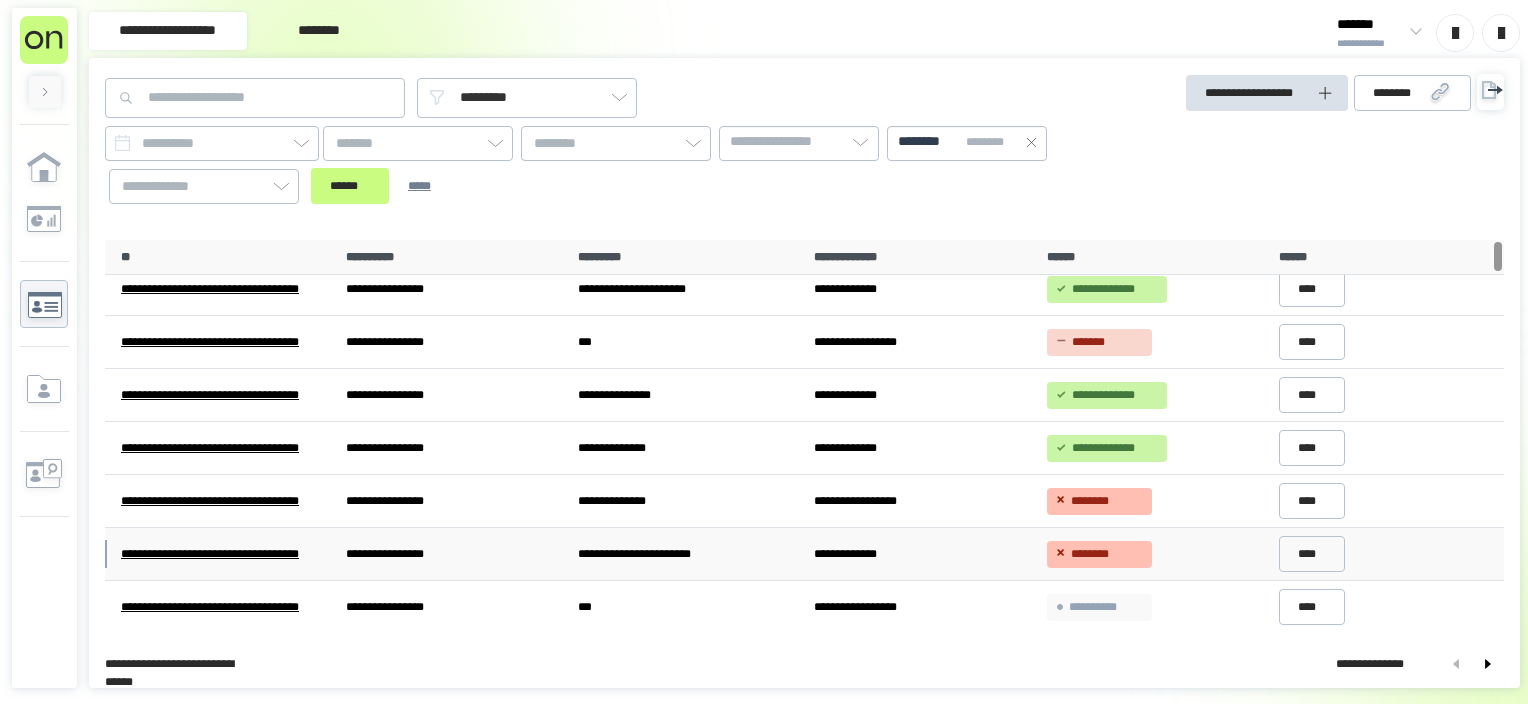 scroll, scrollTop: 0, scrollLeft: 0, axis: both 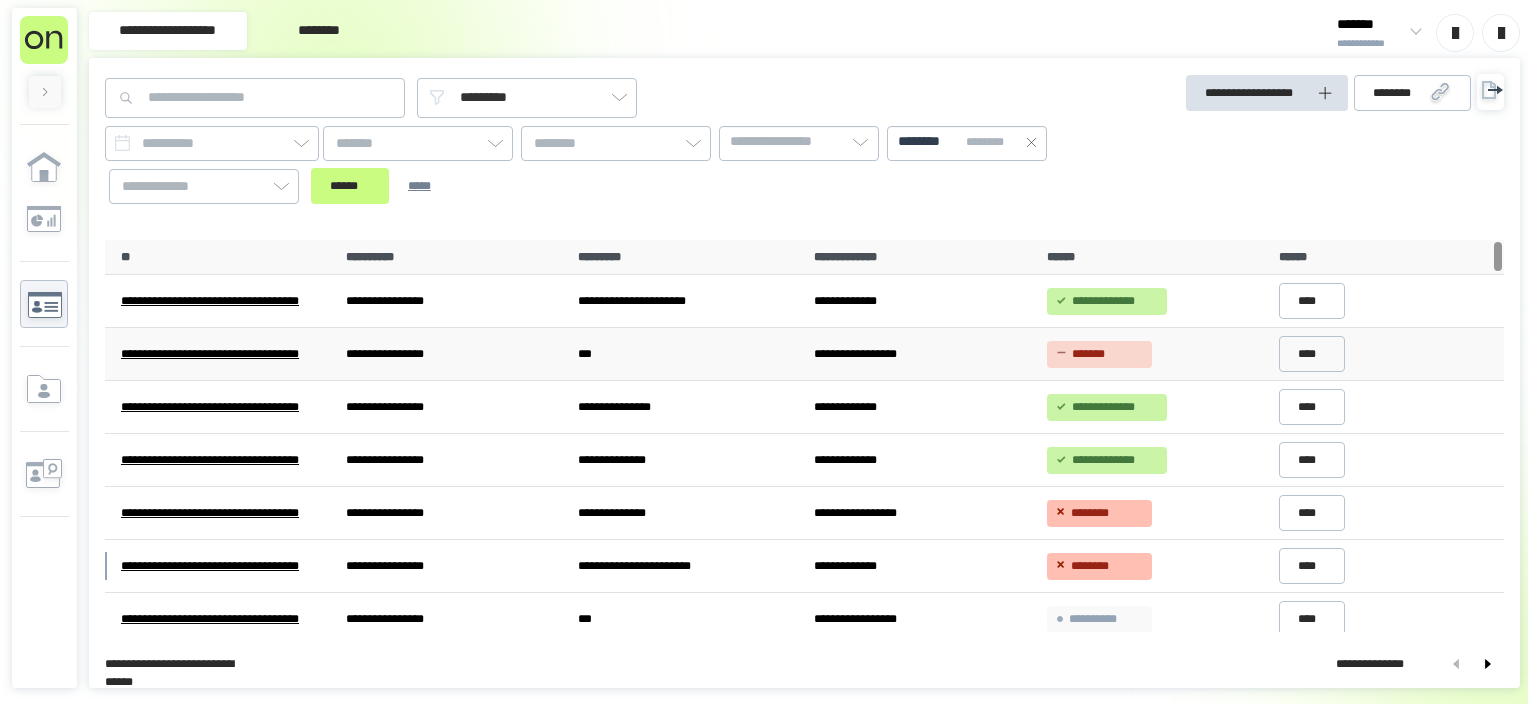 click on "***" at bounding box center (688, 353) 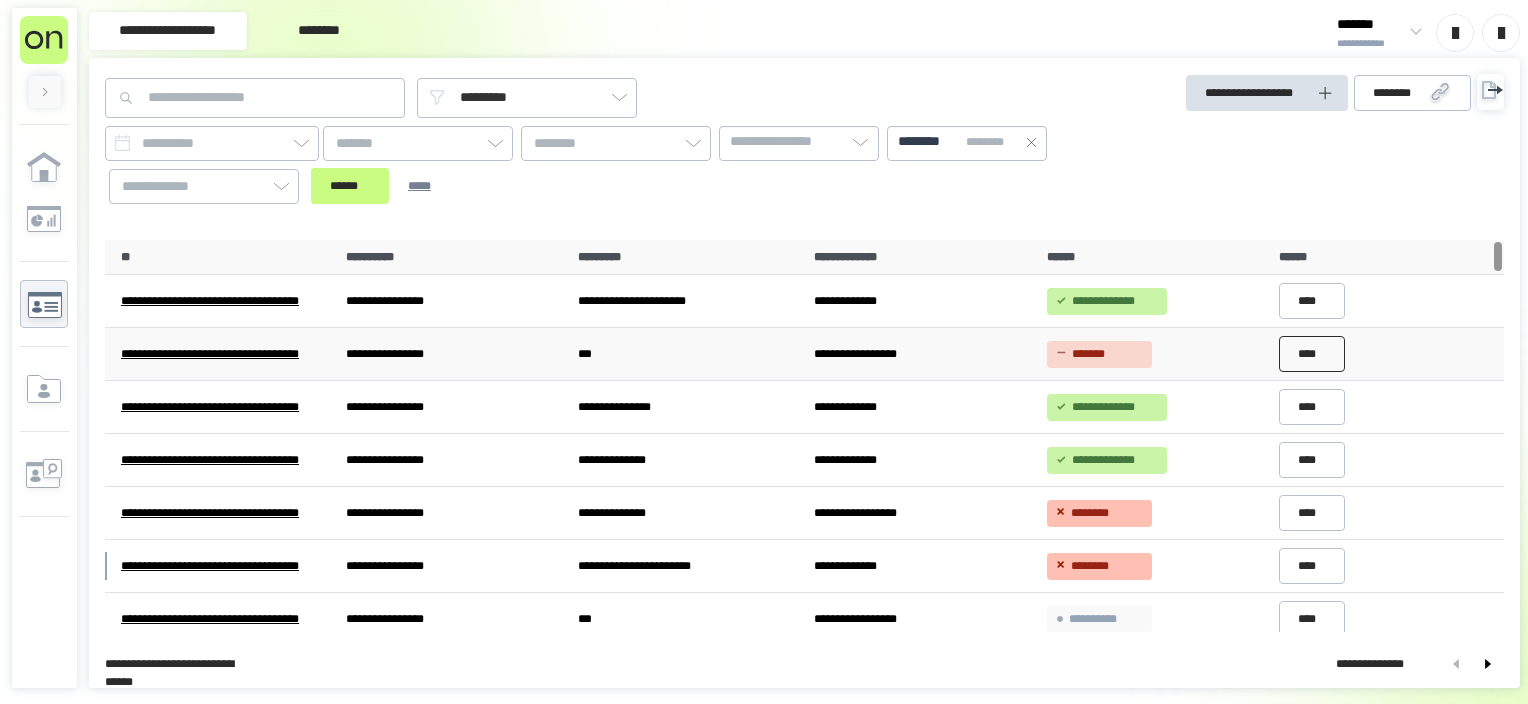 click on "****" at bounding box center (1312, 354) 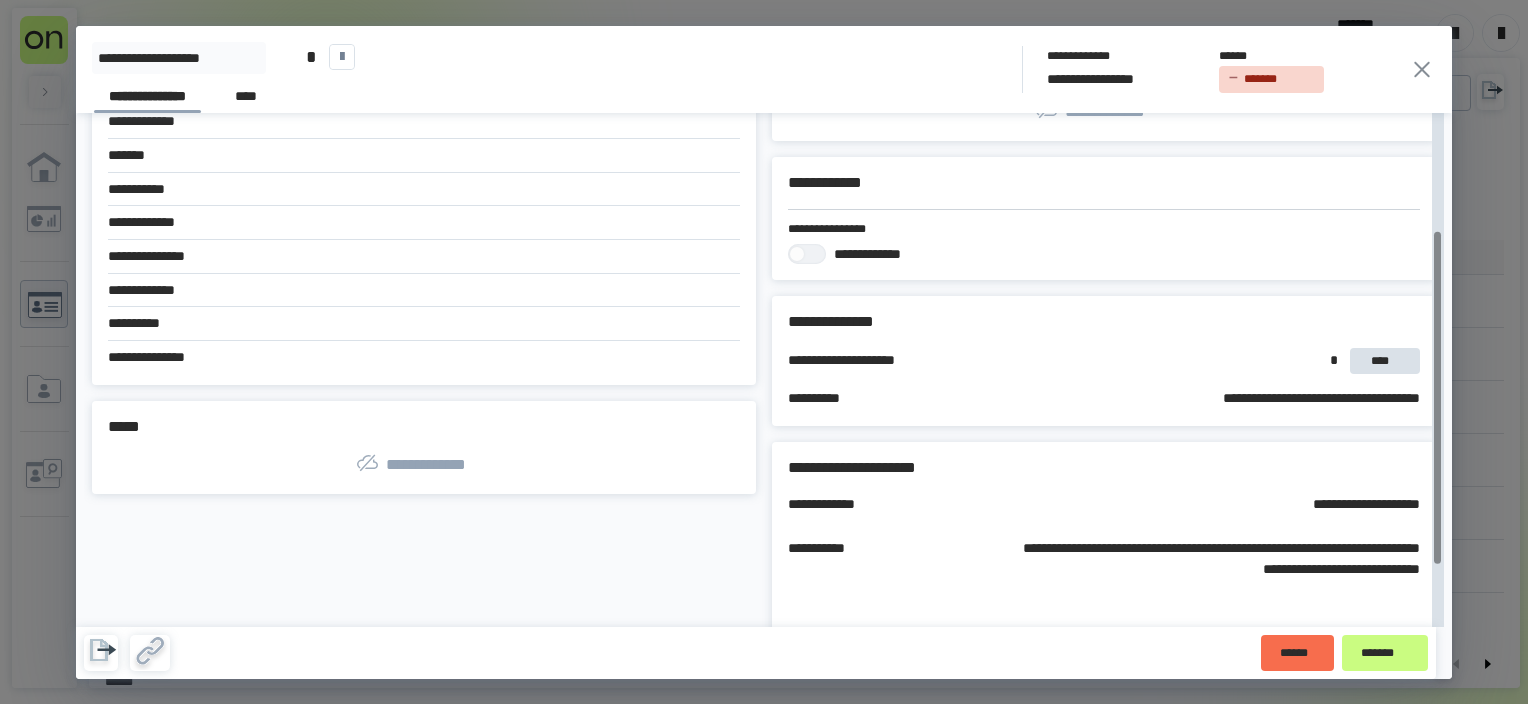 scroll, scrollTop: 275, scrollLeft: 0, axis: vertical 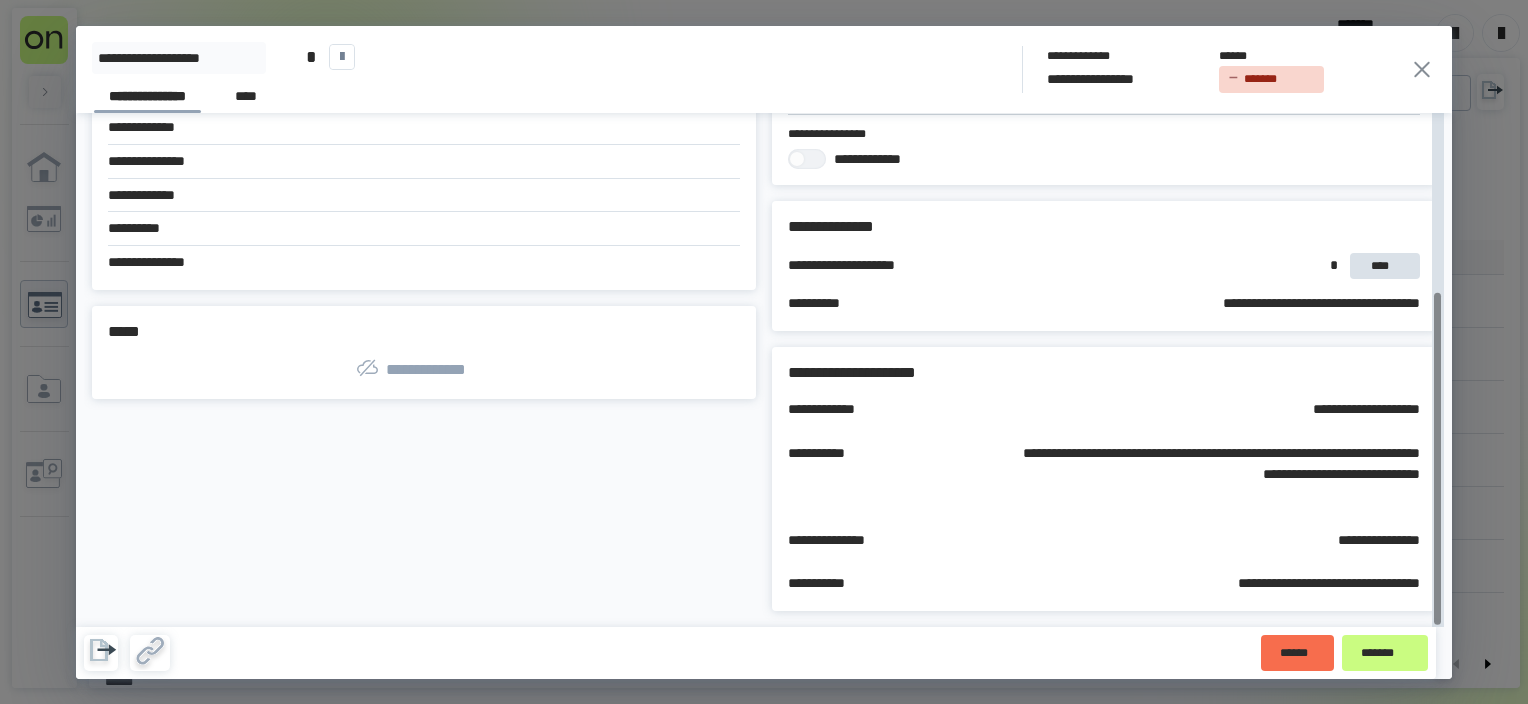 click 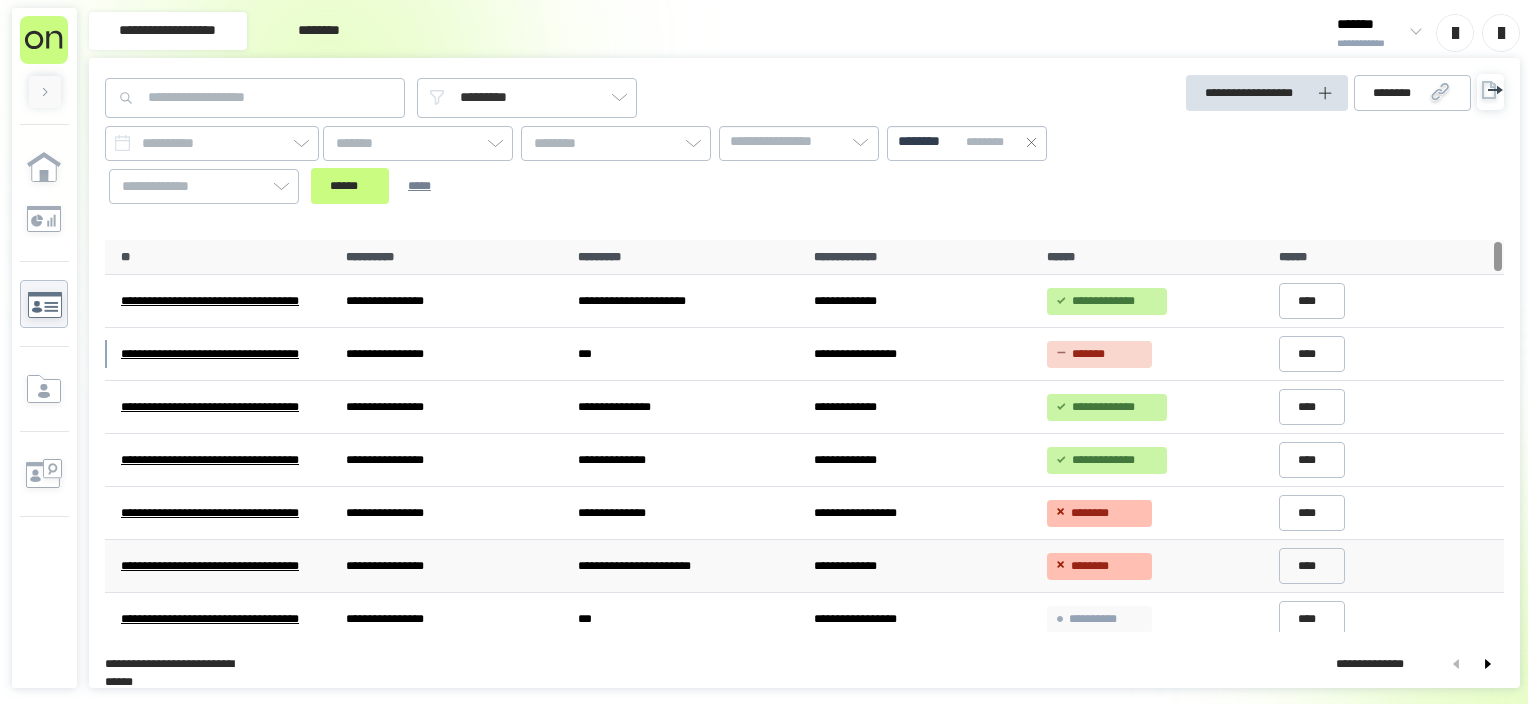 scroll, scrollTop: 100, scrollLeft: 0, axis: vertical 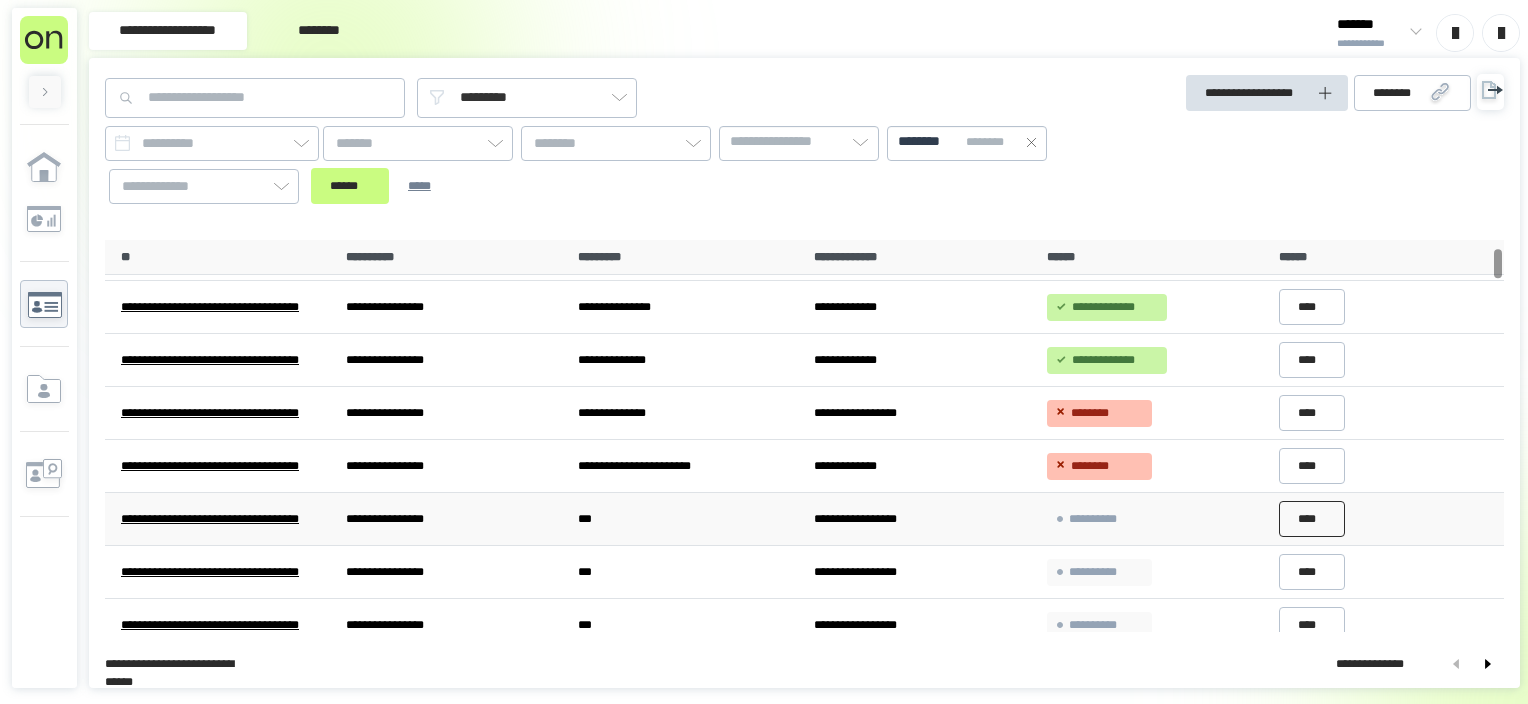 click on "****" at bounding box center [1312, 519] 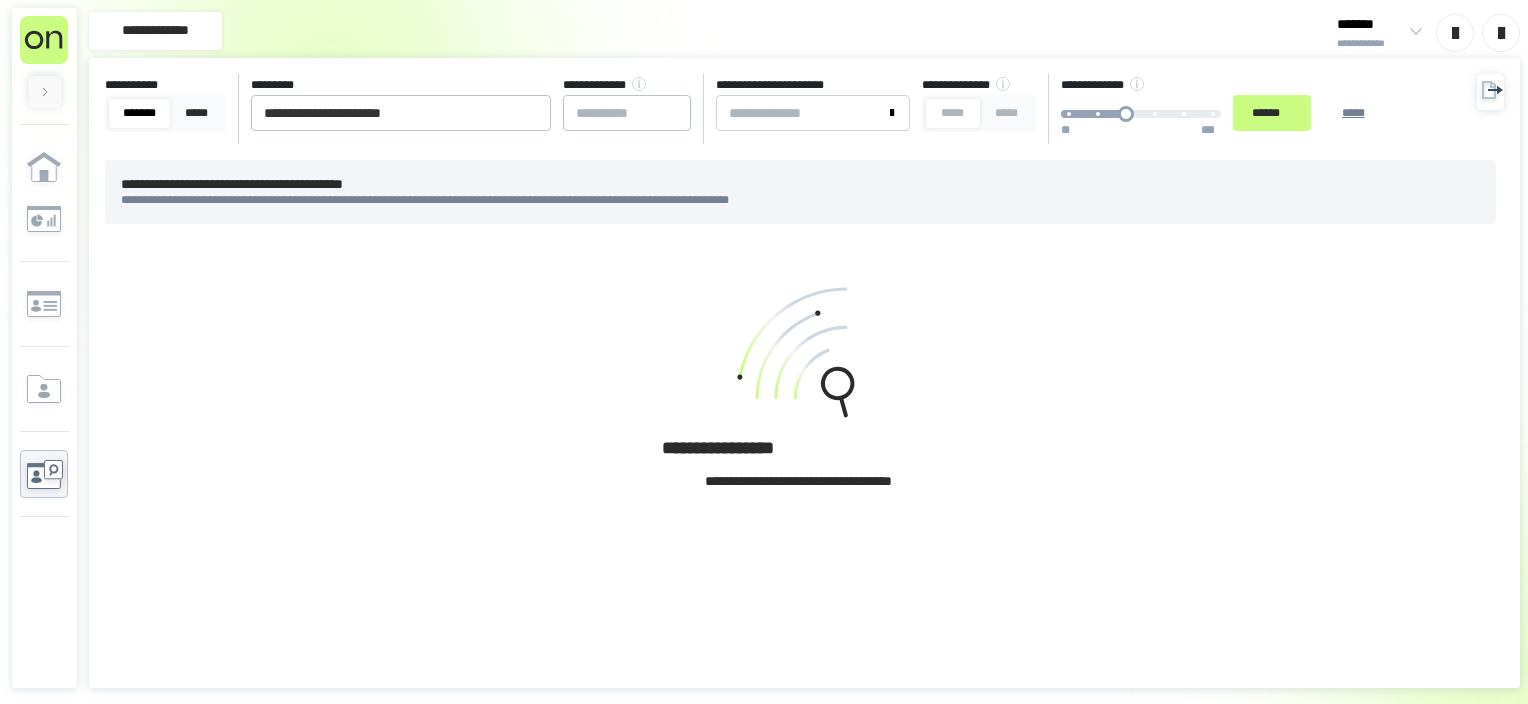 scroll, scrollTop: 0, scrollLeft: 0, axis: both 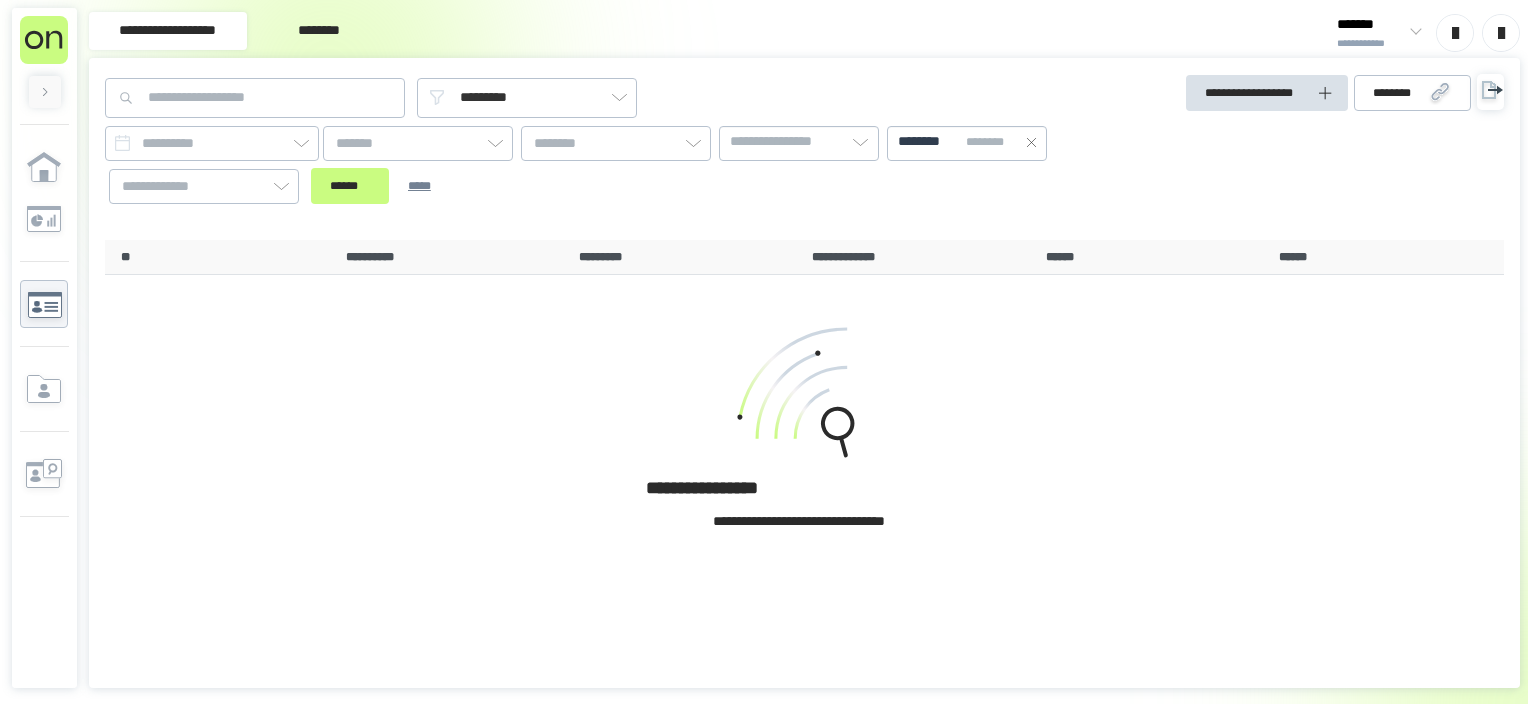 drag, startPoint x: 408, startPoint y: 344, endPoint x: 339, endPoint y: 342, distance: 69.02898 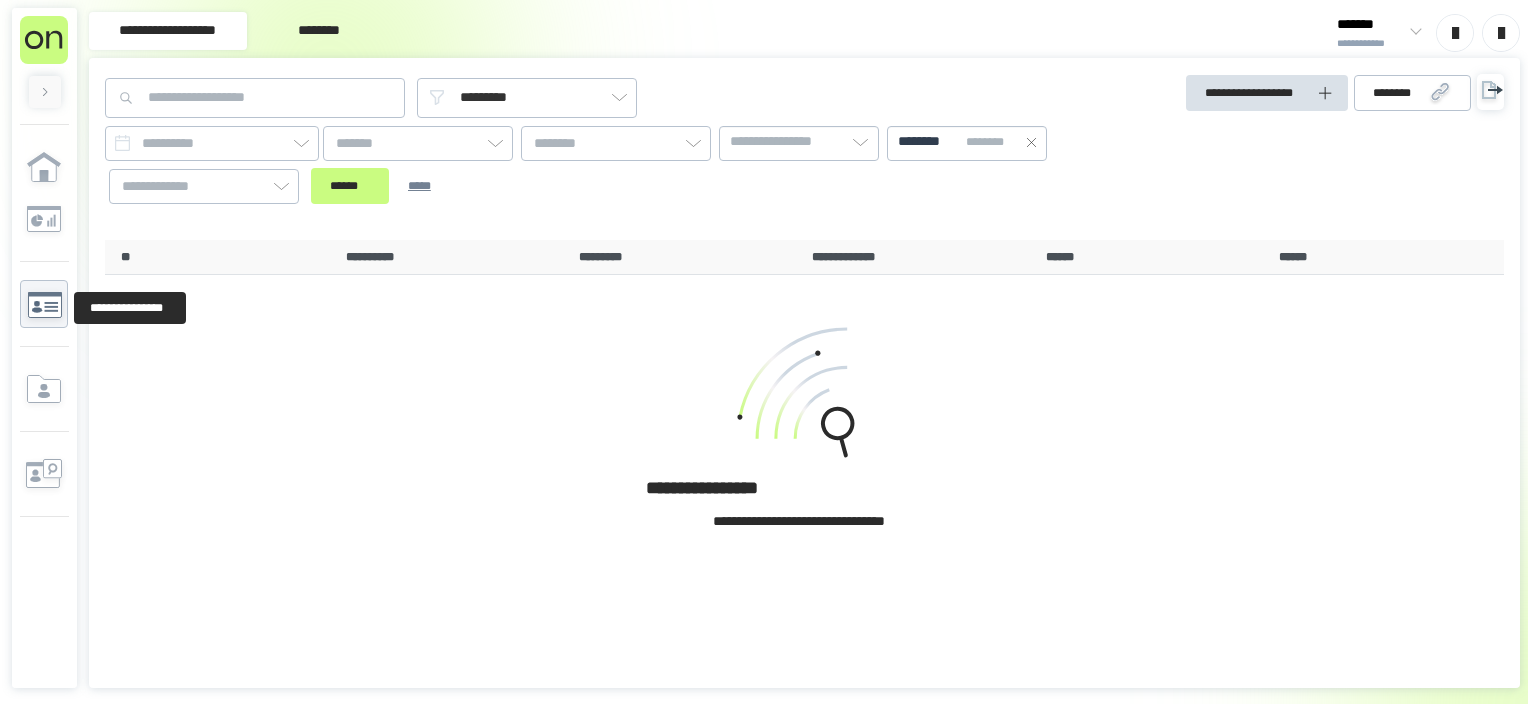 click 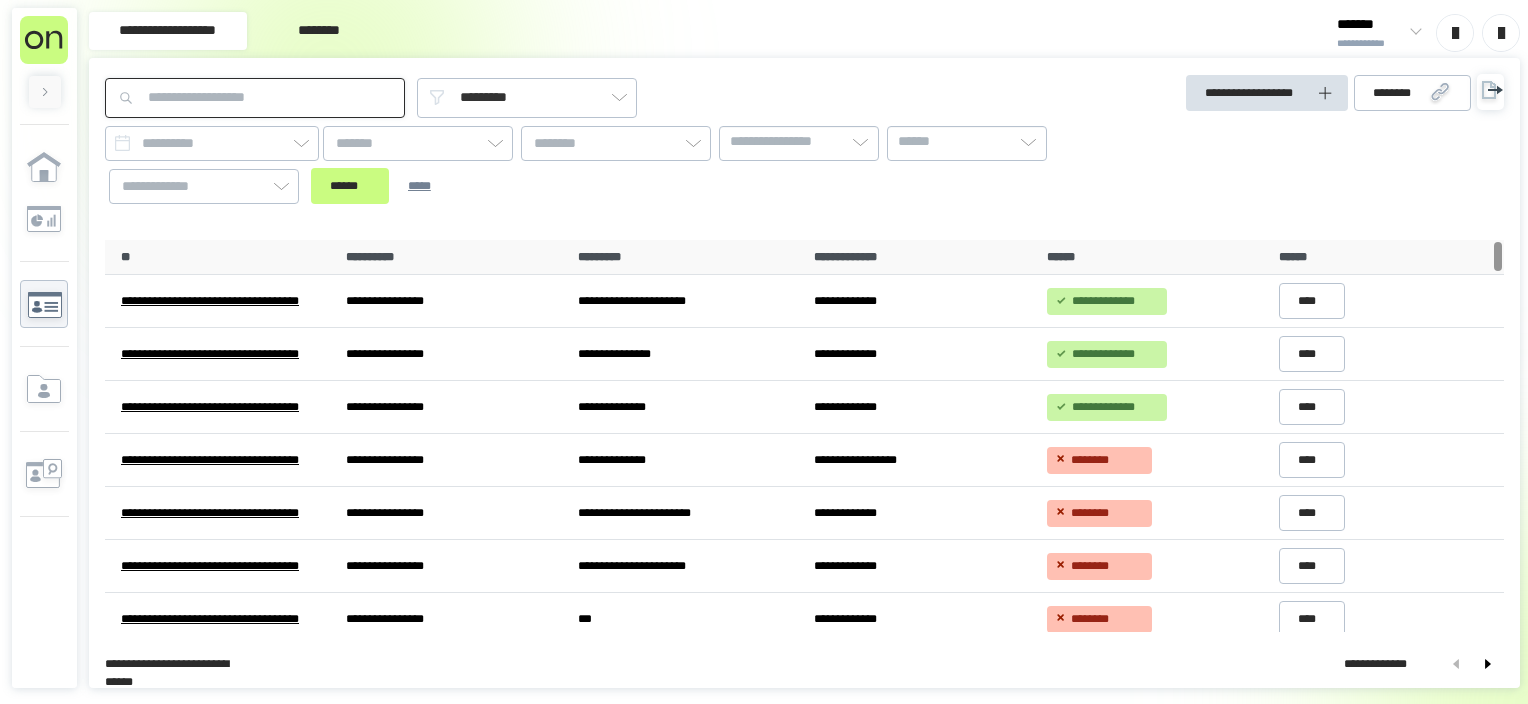 click at bounding box center (255, 98) 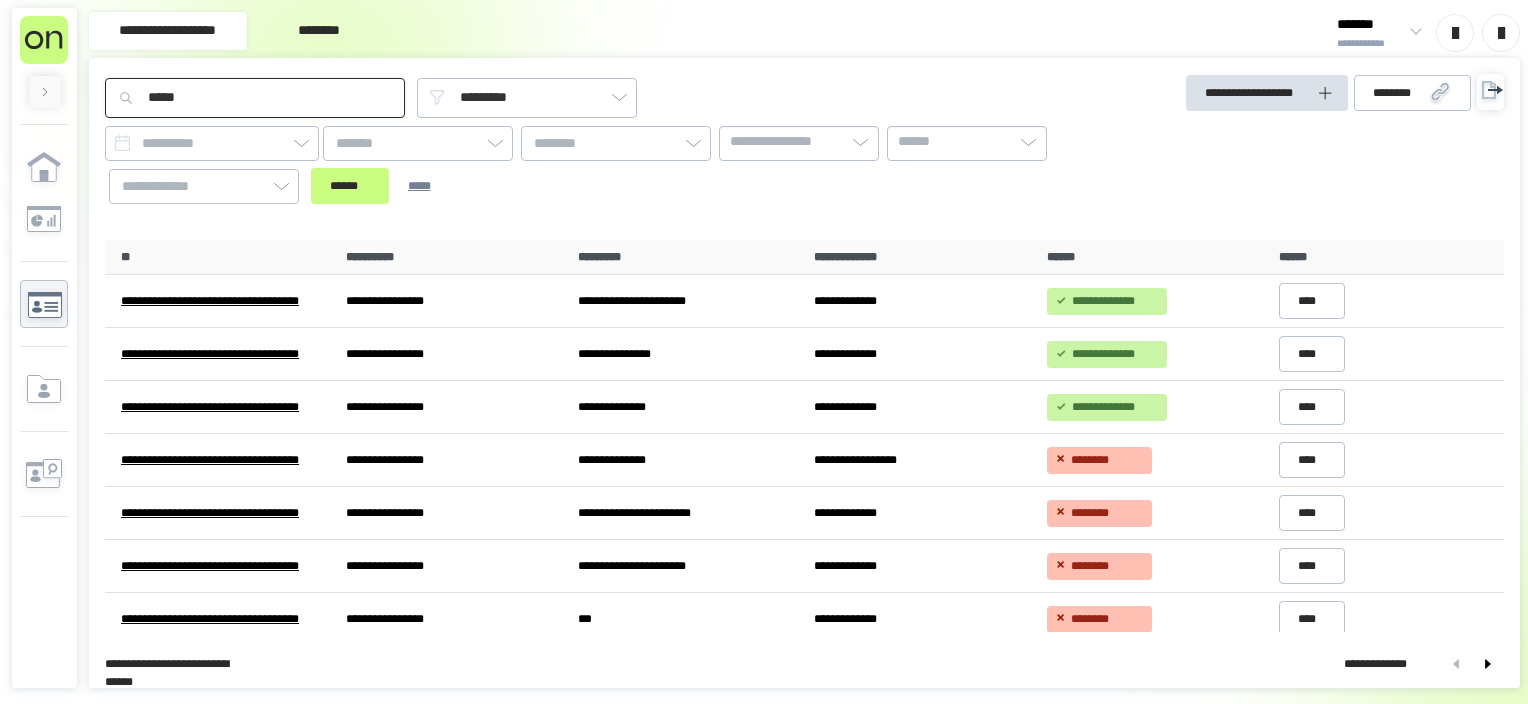 type on "*****" 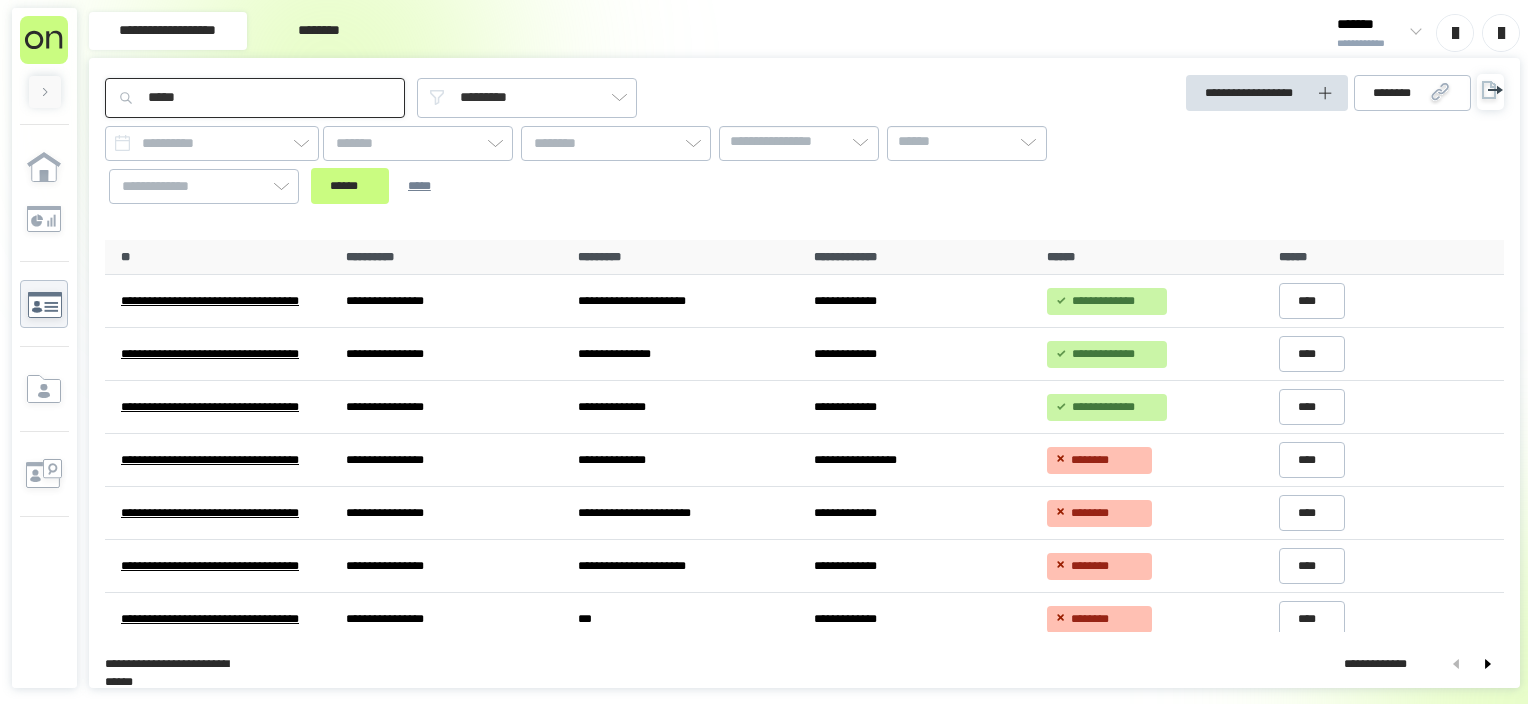 click on "******" at bounding box center (350, 186) 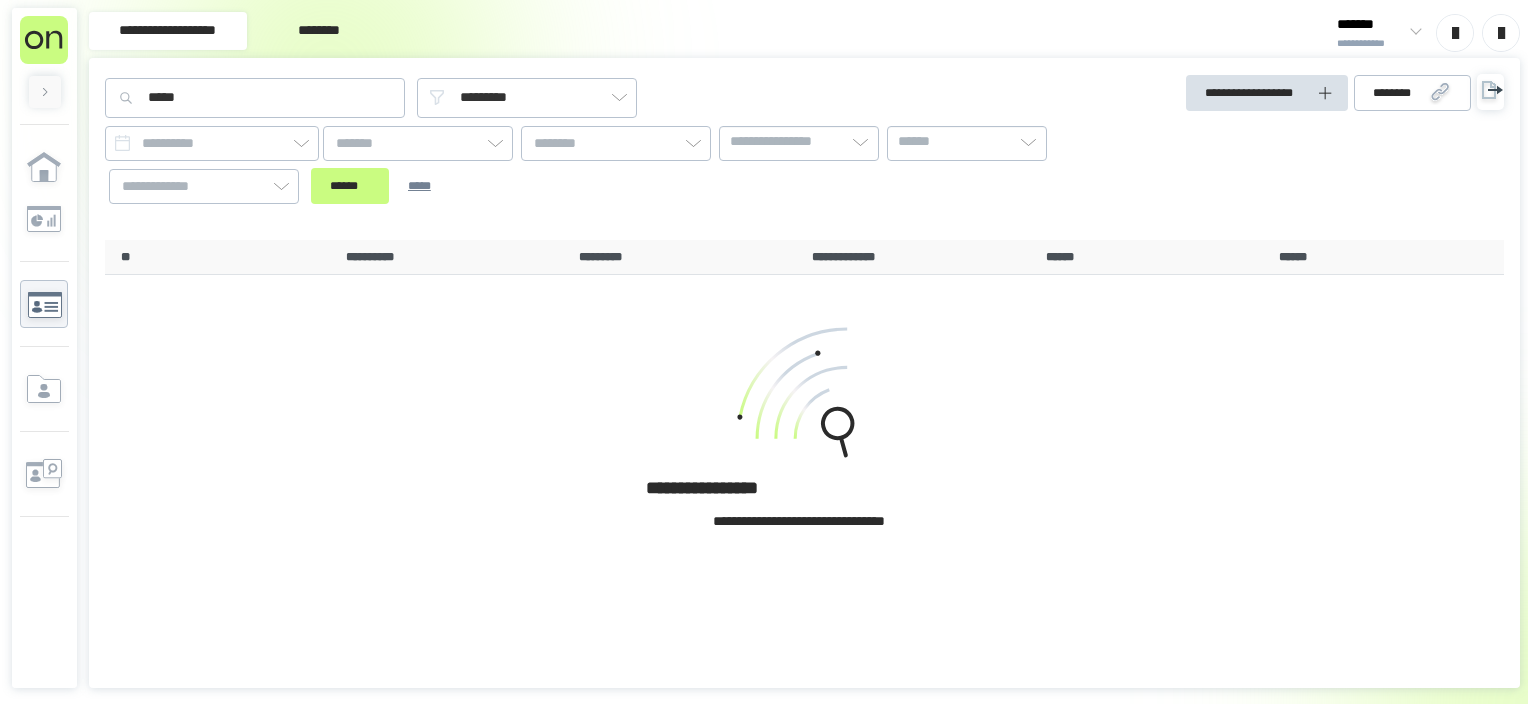 click on "**********" at bounding box center (804, 436) 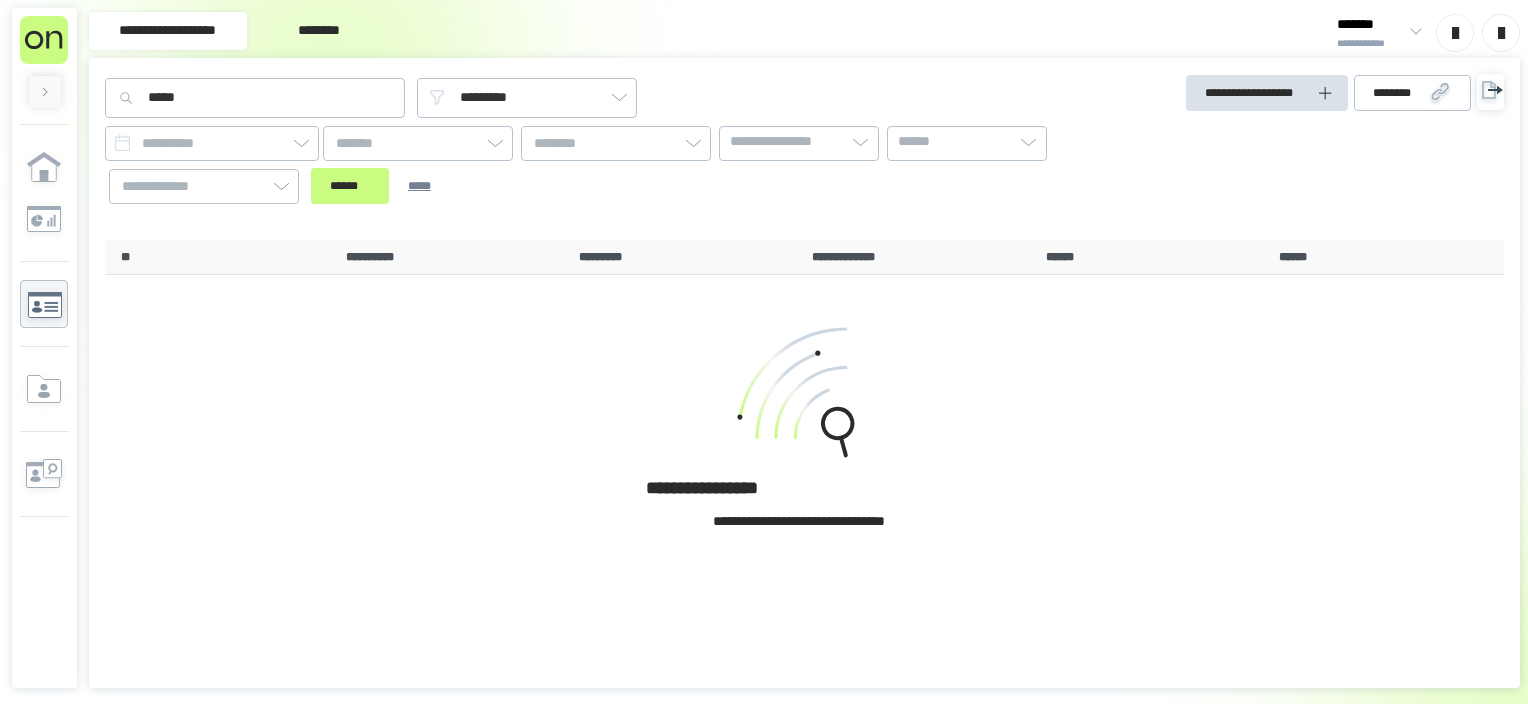 click at bounding box center [799, 396] 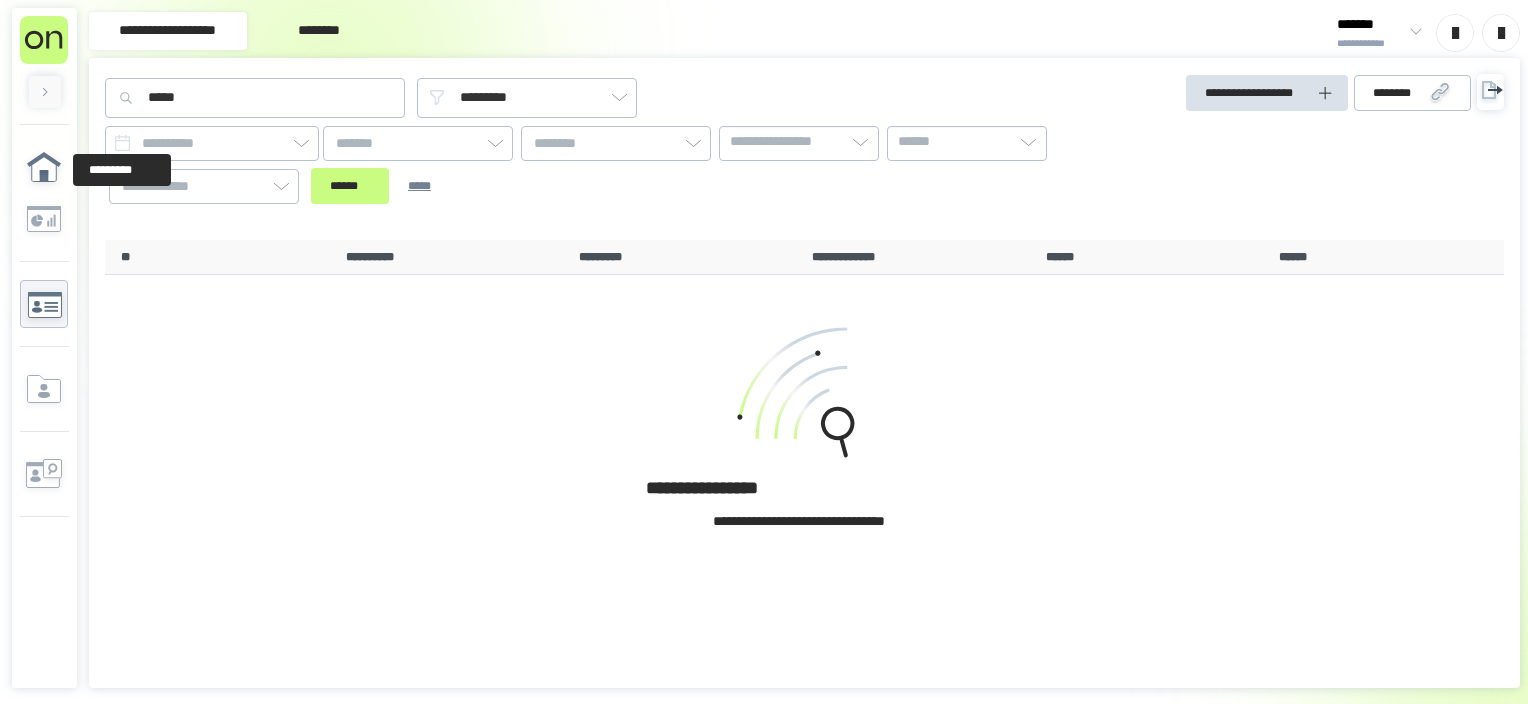 click 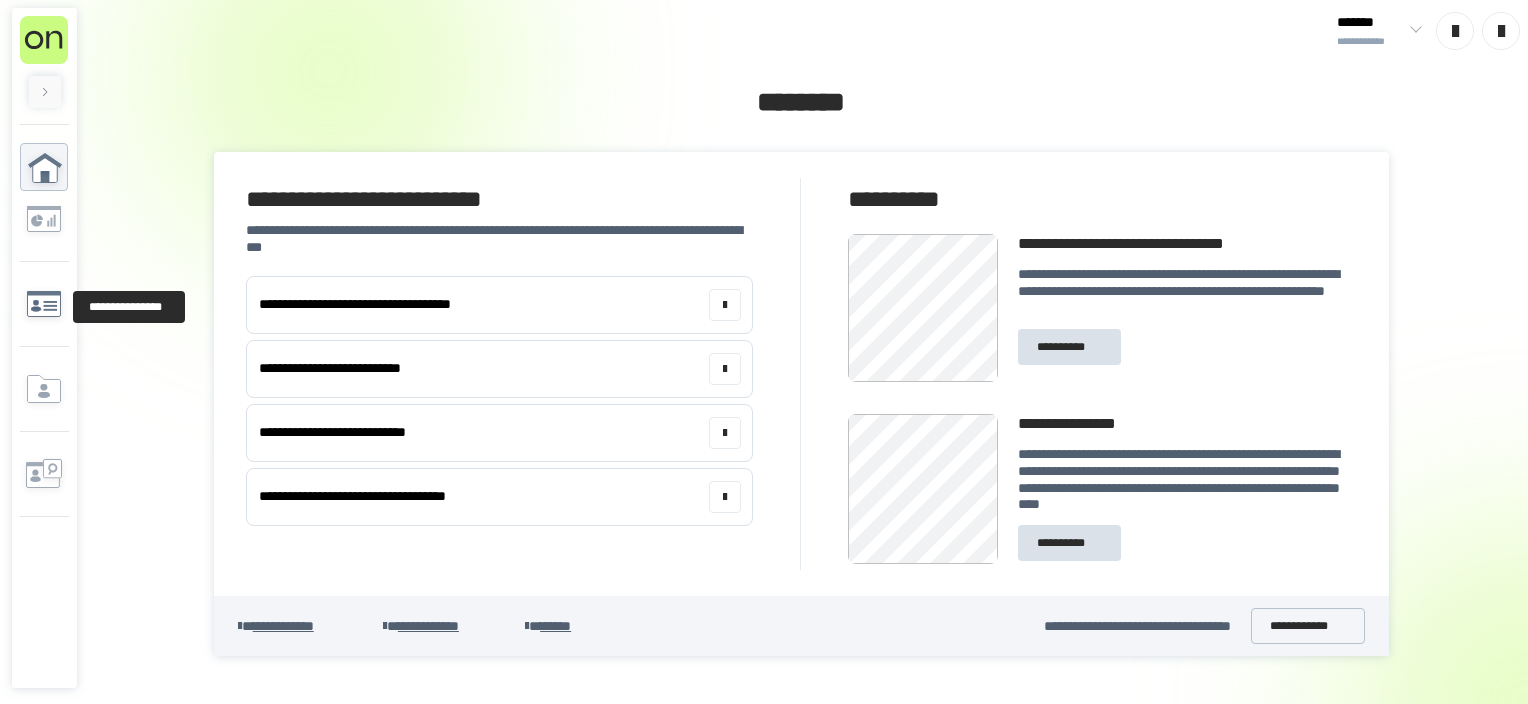 click 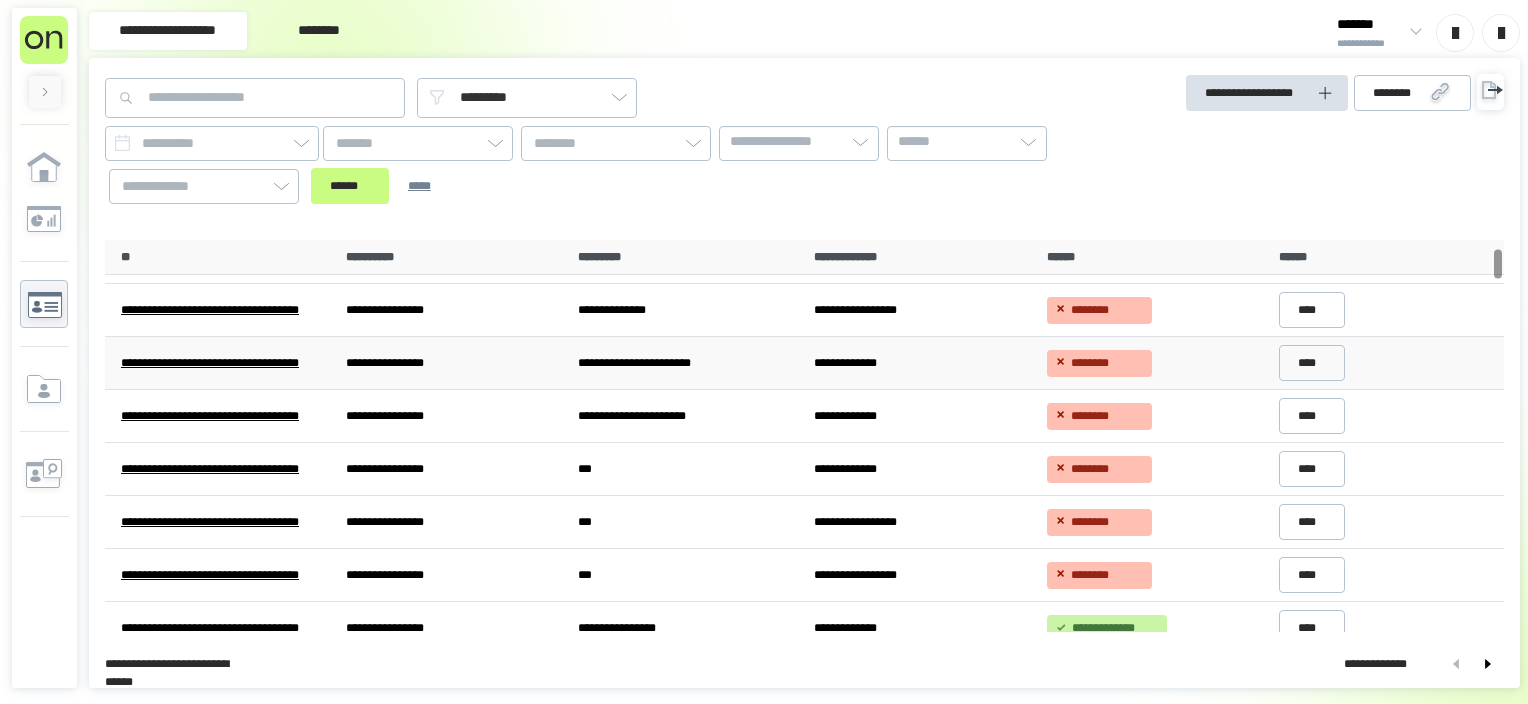 scroll, scrollTop: 100, scrollLeft: 0, axis: vertical 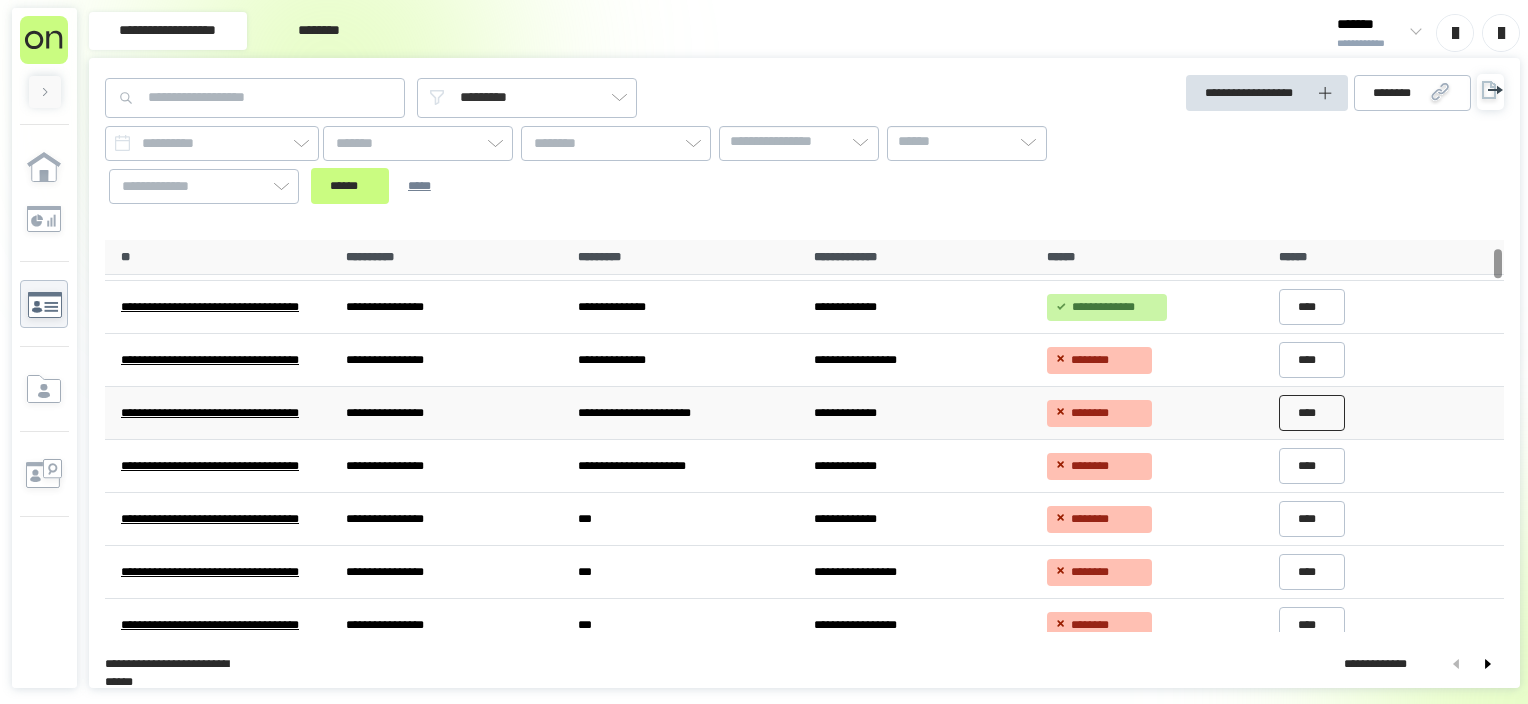 click on "****" at bounding box center [1312, 413] 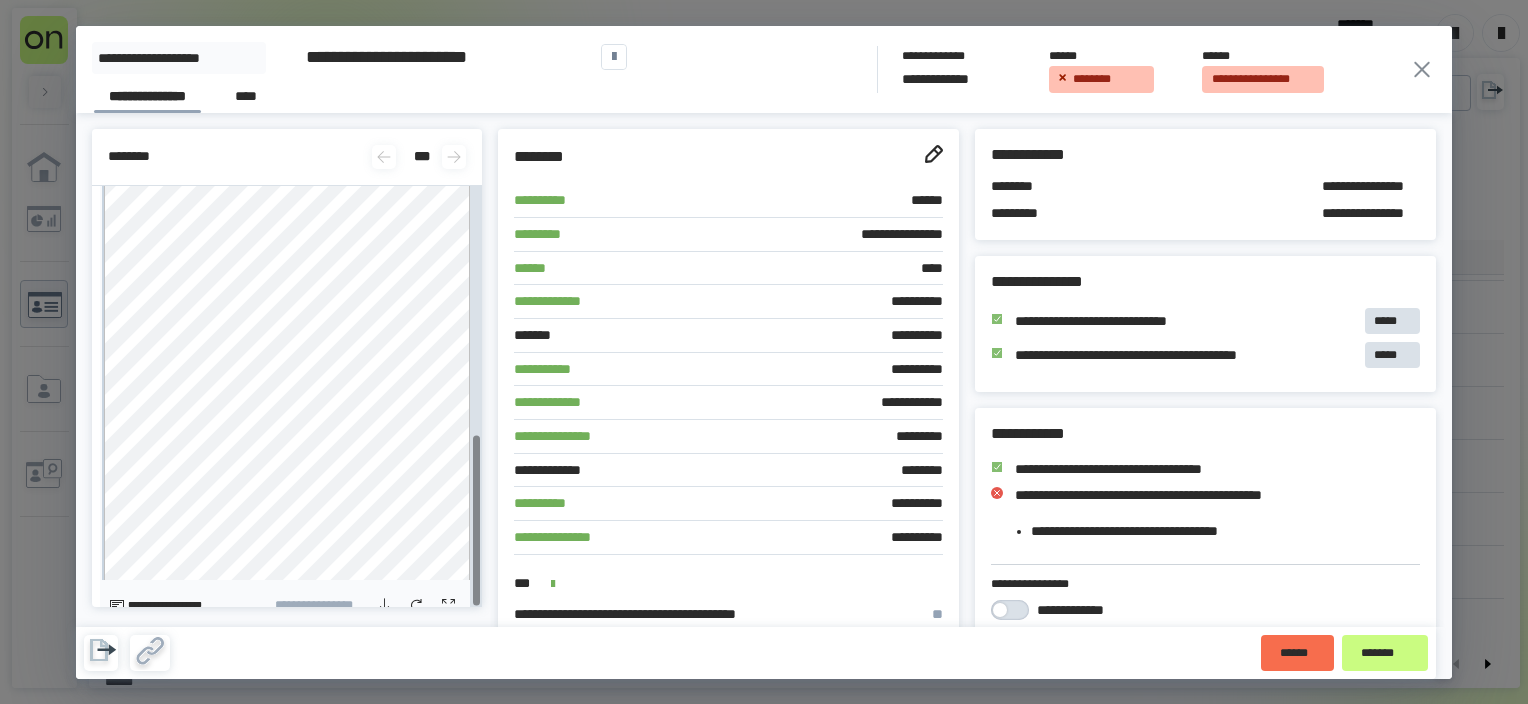 scroll, scrollTop: 614, scrollLeft: 0, axis: vertical 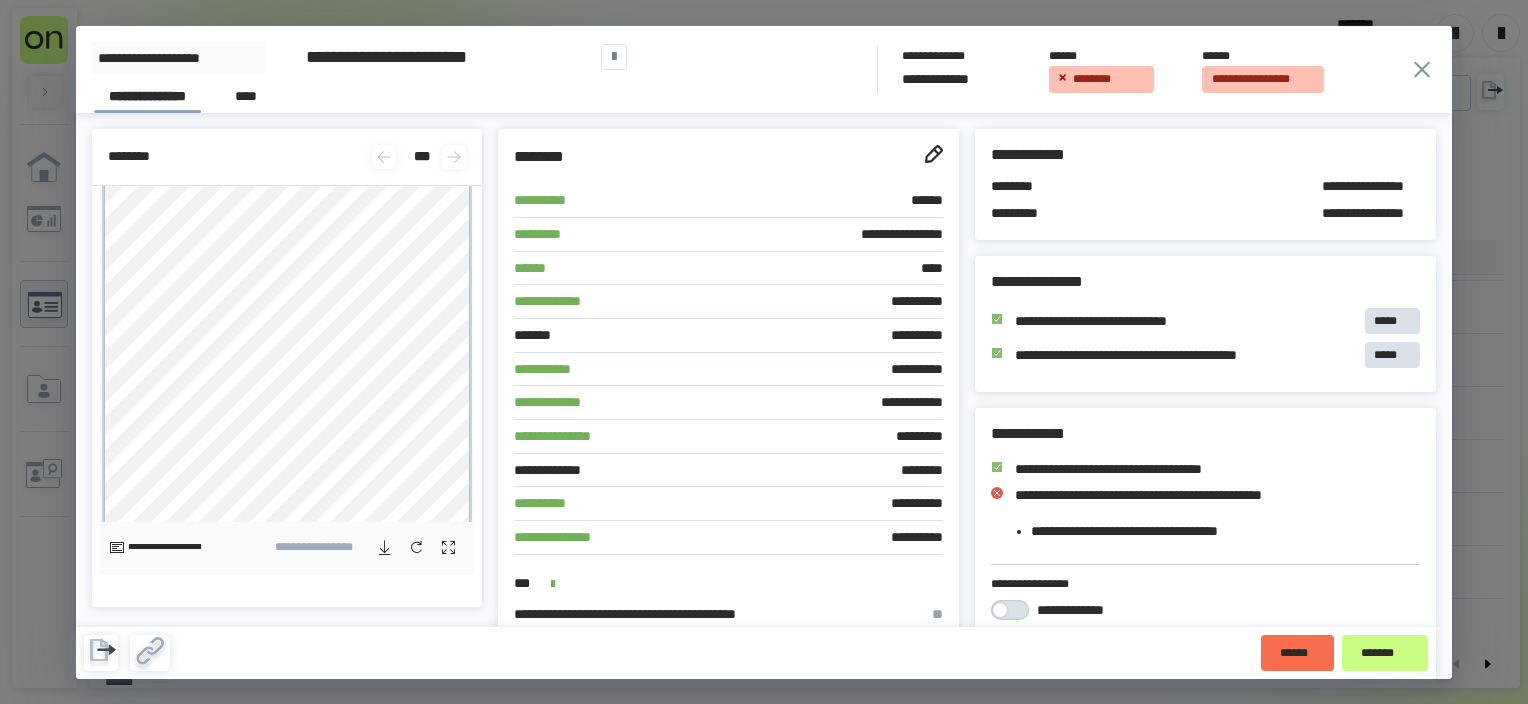 click 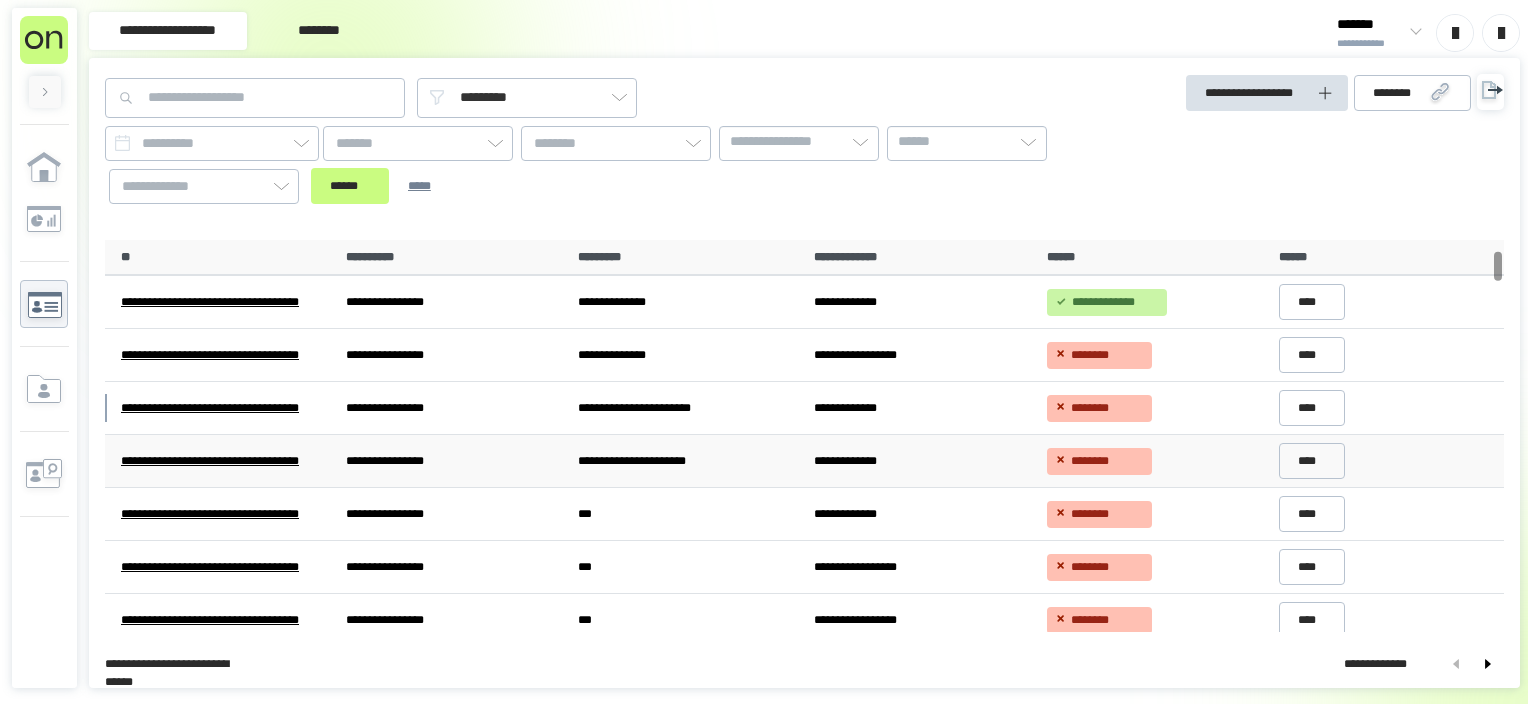scroll, scrollTop: 0, scrollLeft: 0, axis: both 